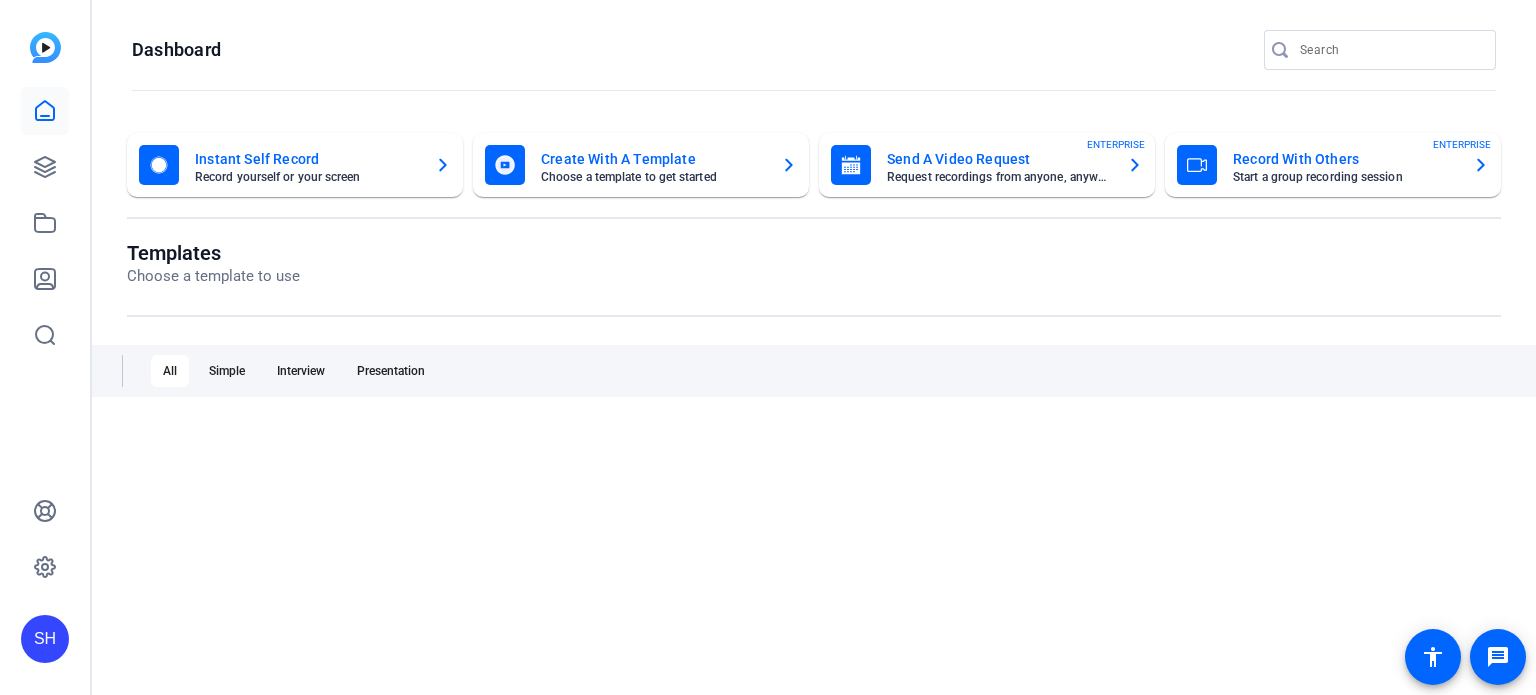 scroll, scrollTop: 0, scrollLeft: 0, axis: both 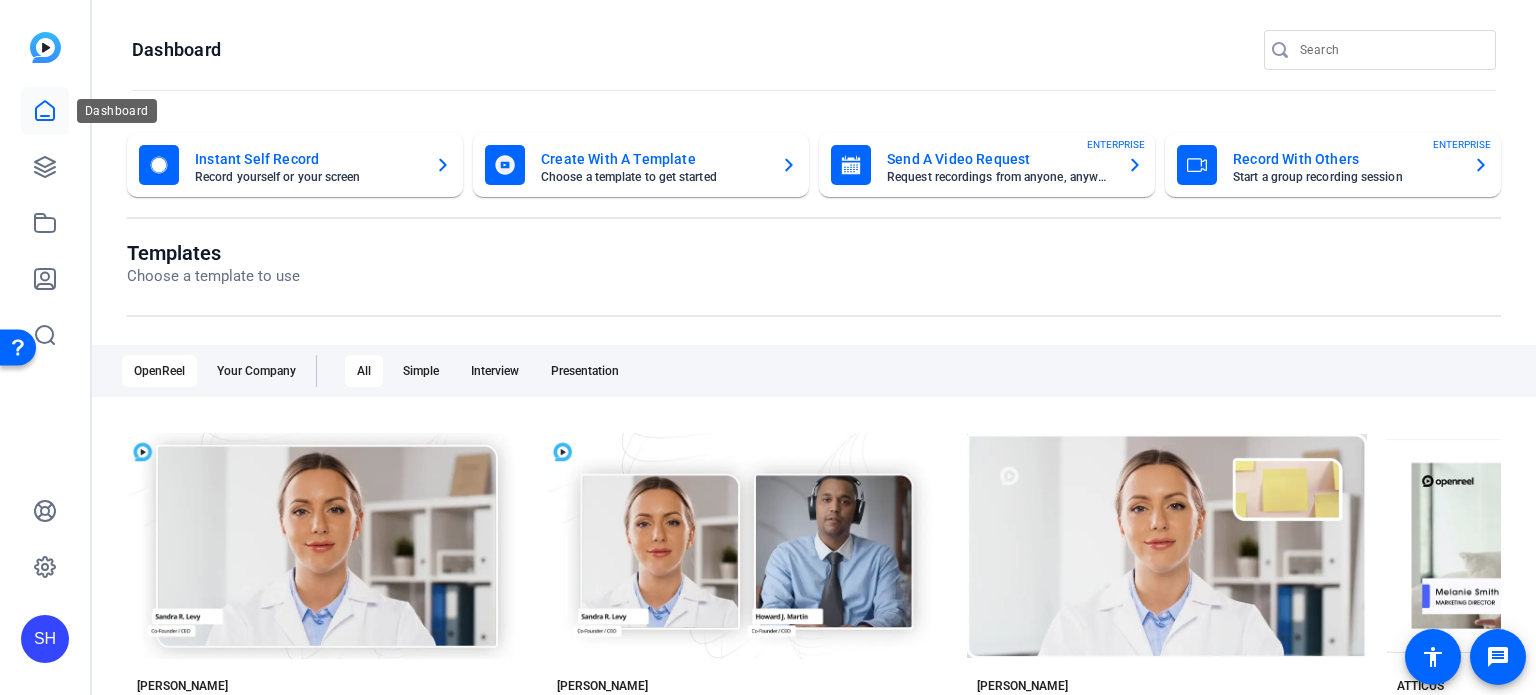click 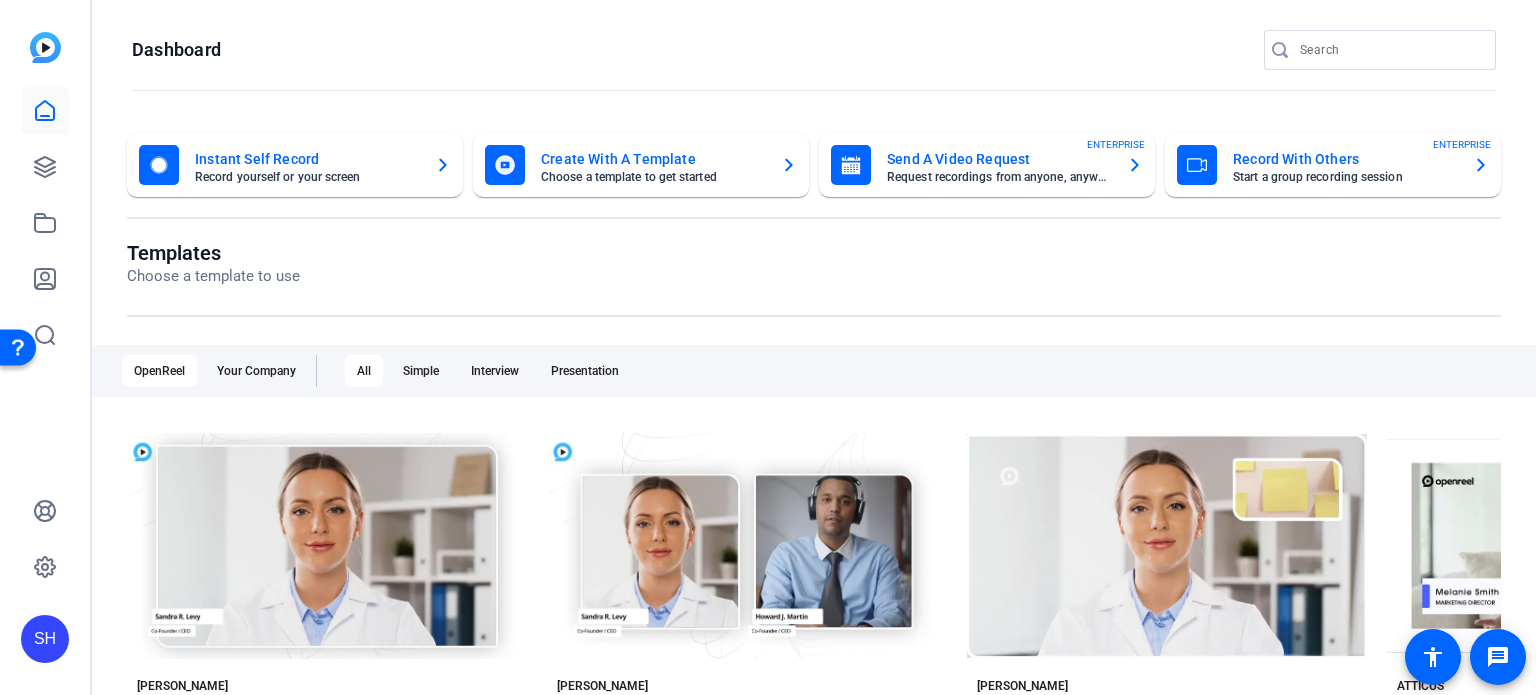 click on "SH" 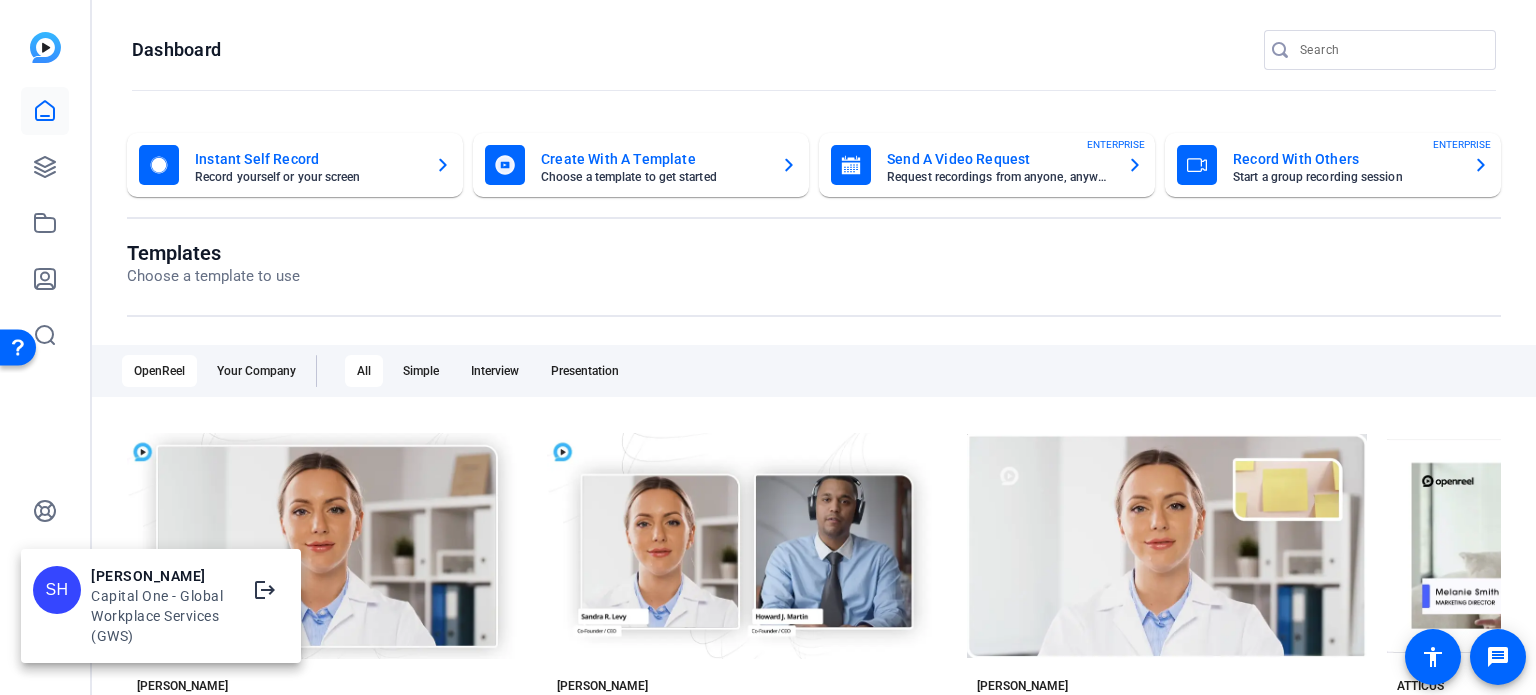 click at bounding box center [768, 347] 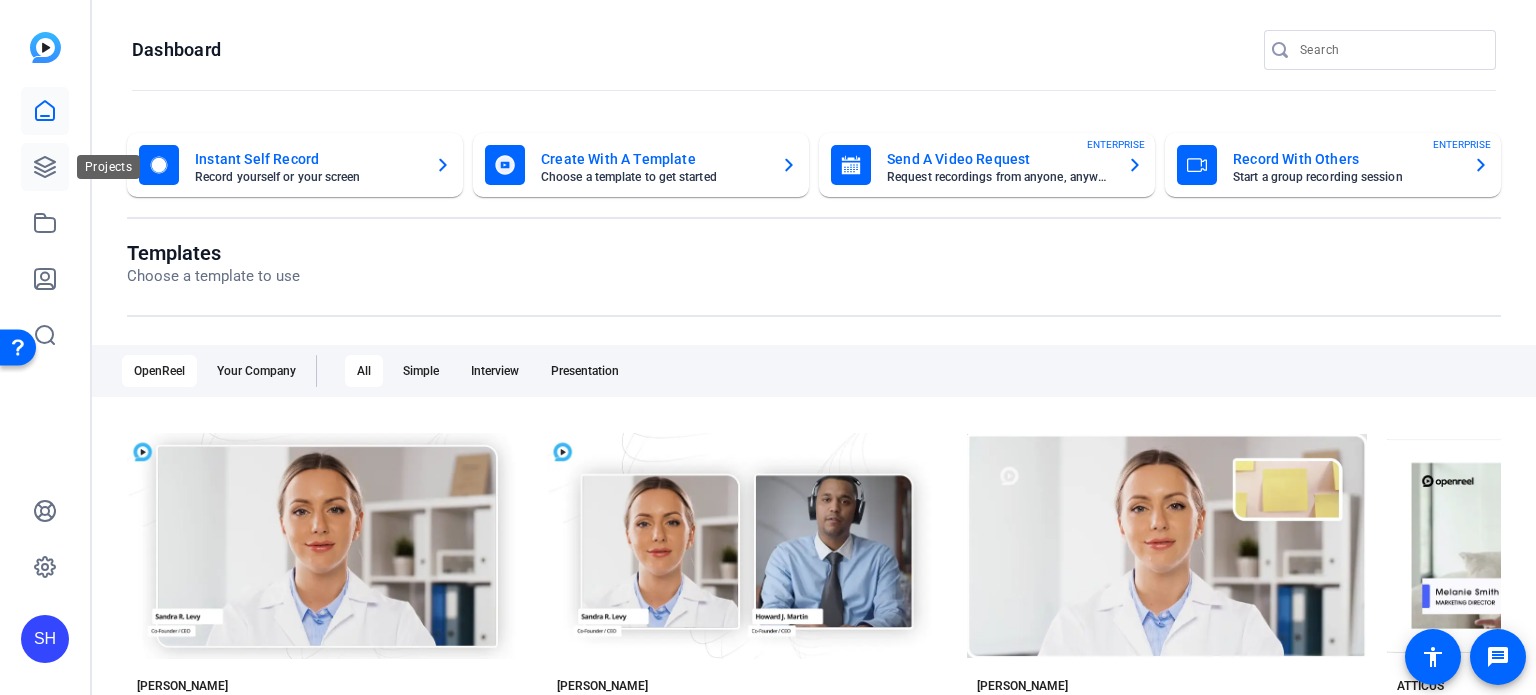 click 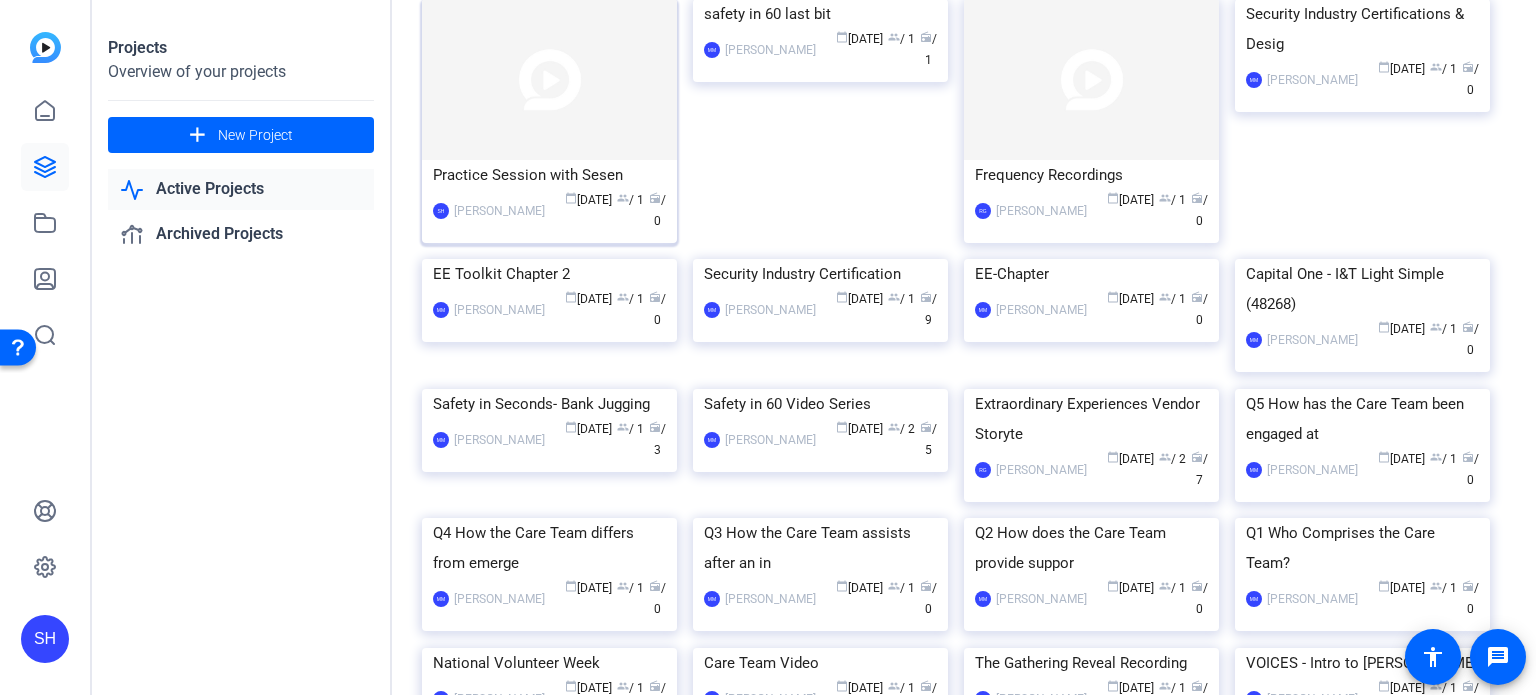 scroll, scrollTop: 0, scrollLeft: 0, axis: both 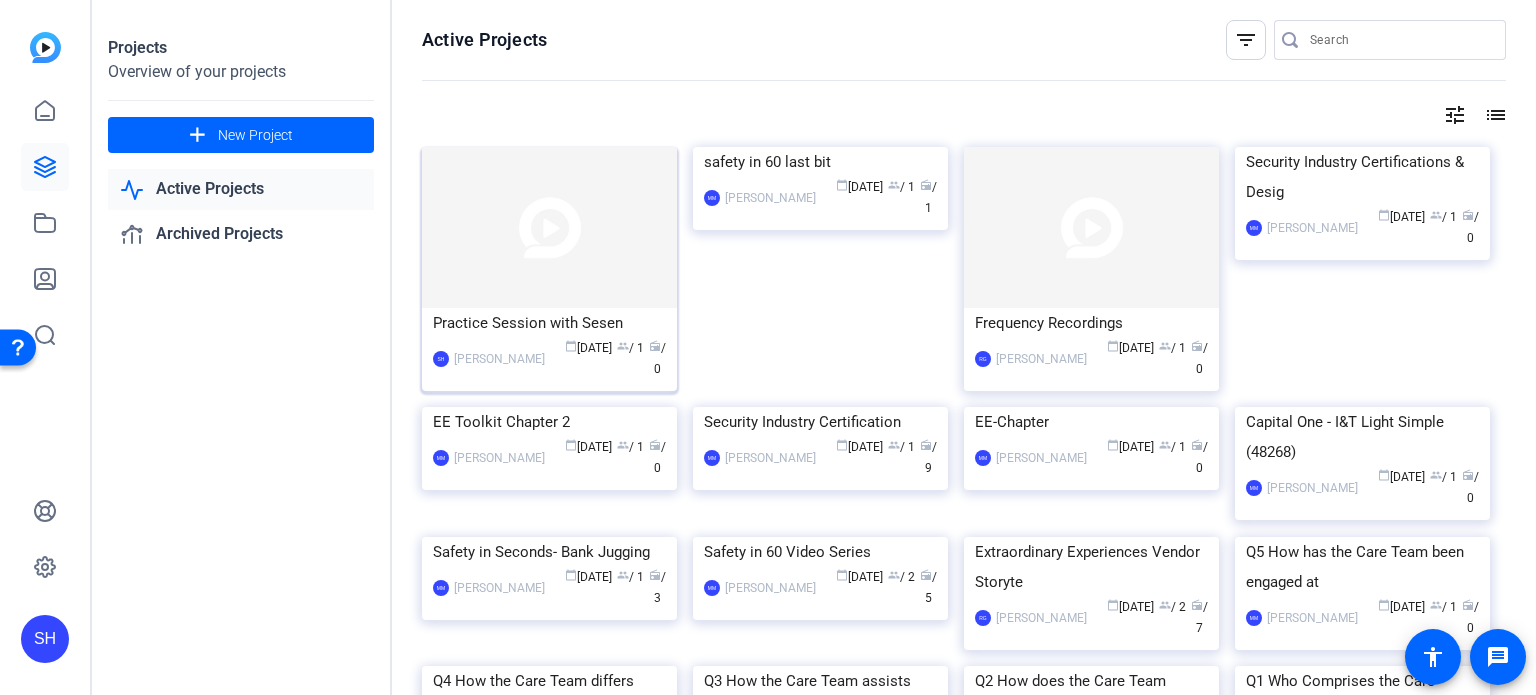 click 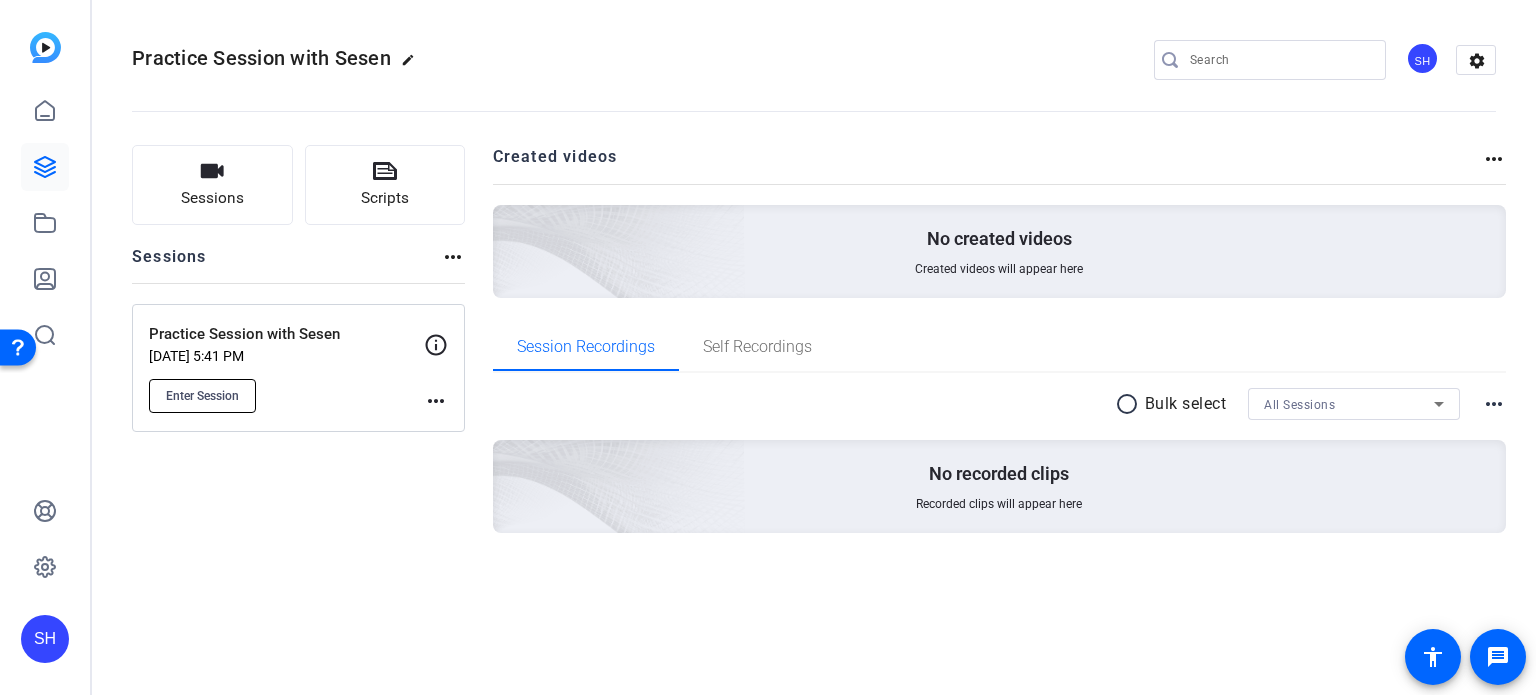 click on "Enter Session" 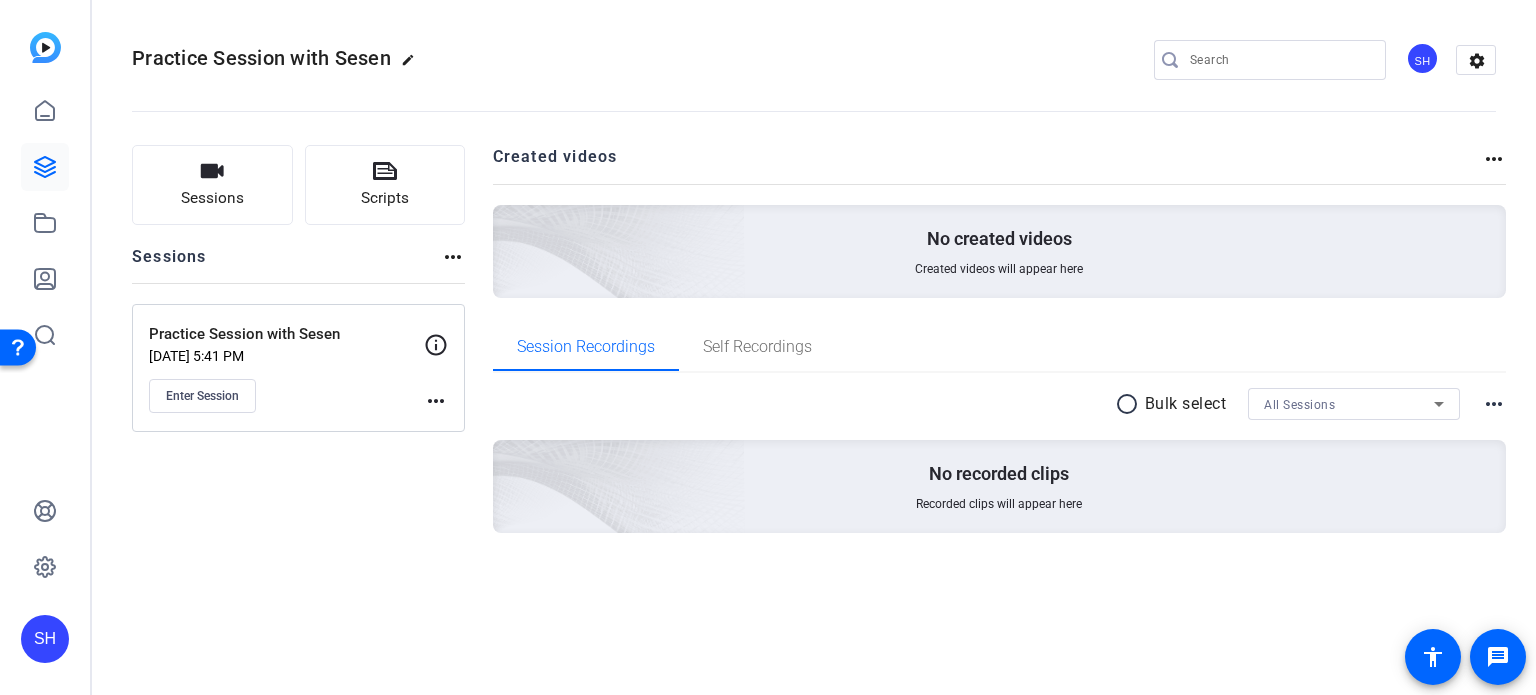 click on "more_horiz" 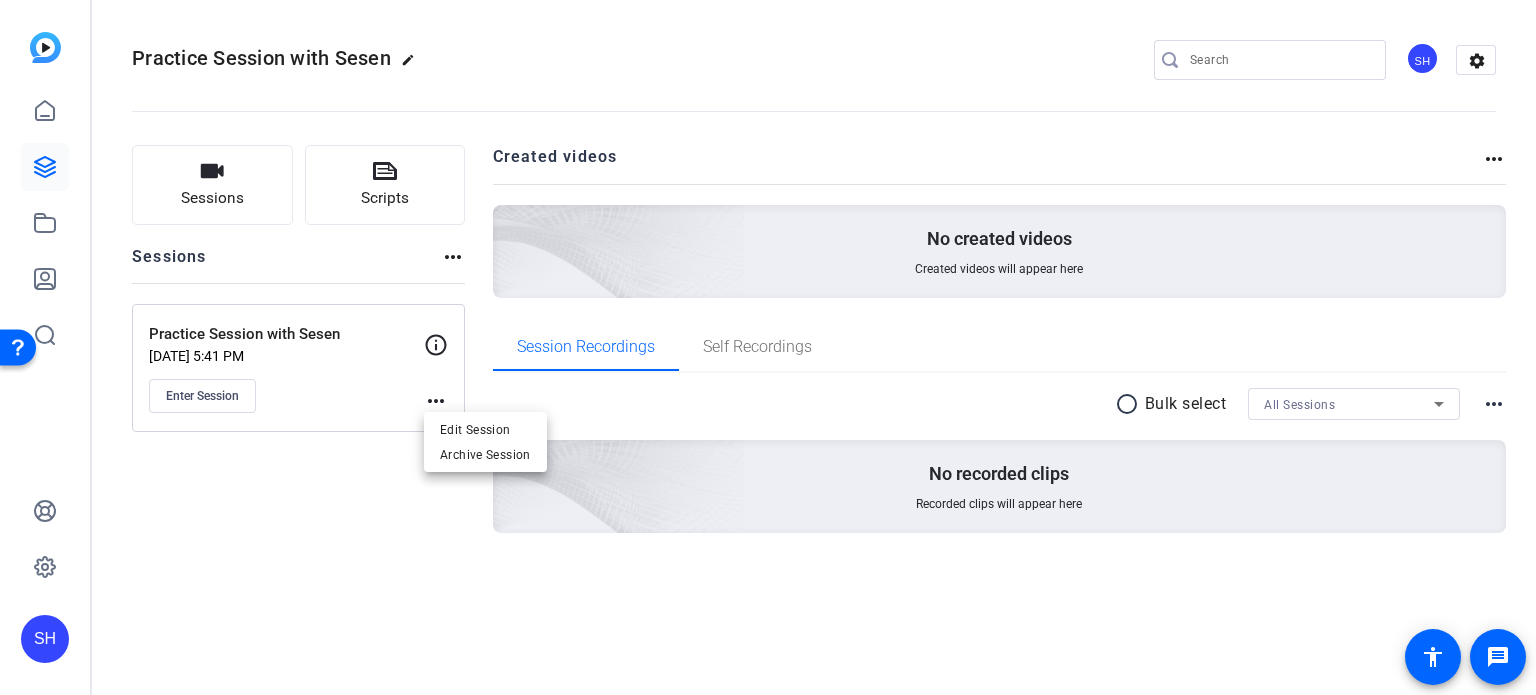 click at bounding box center (768, 347) 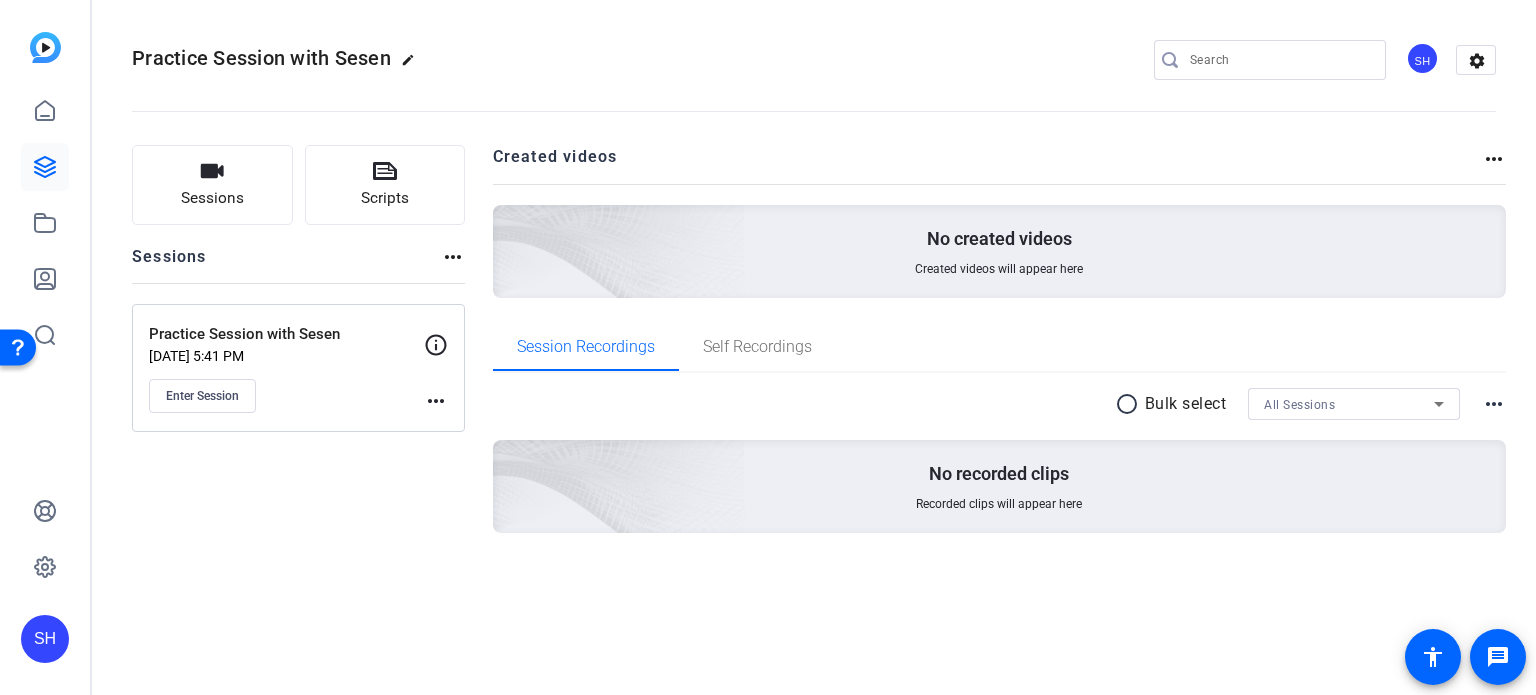click on "edit" 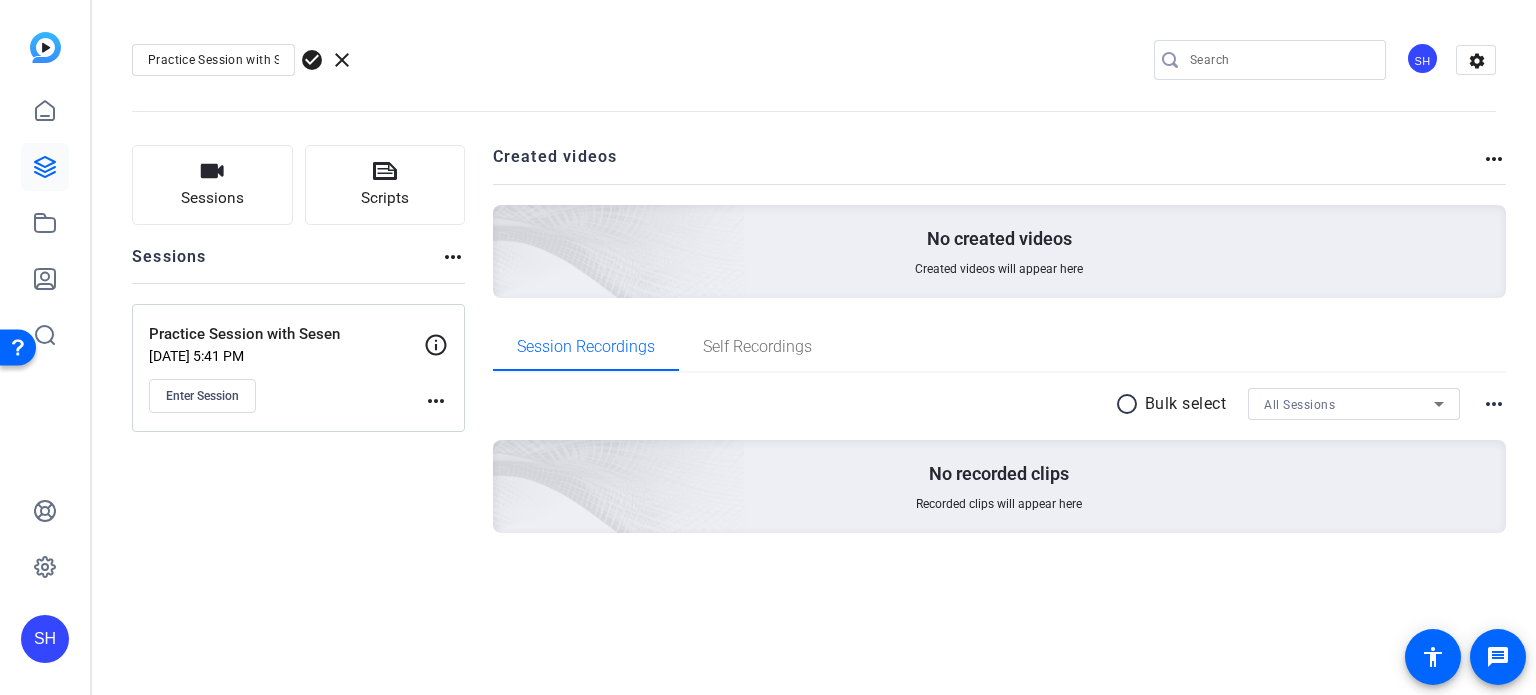 click on "check_circle" 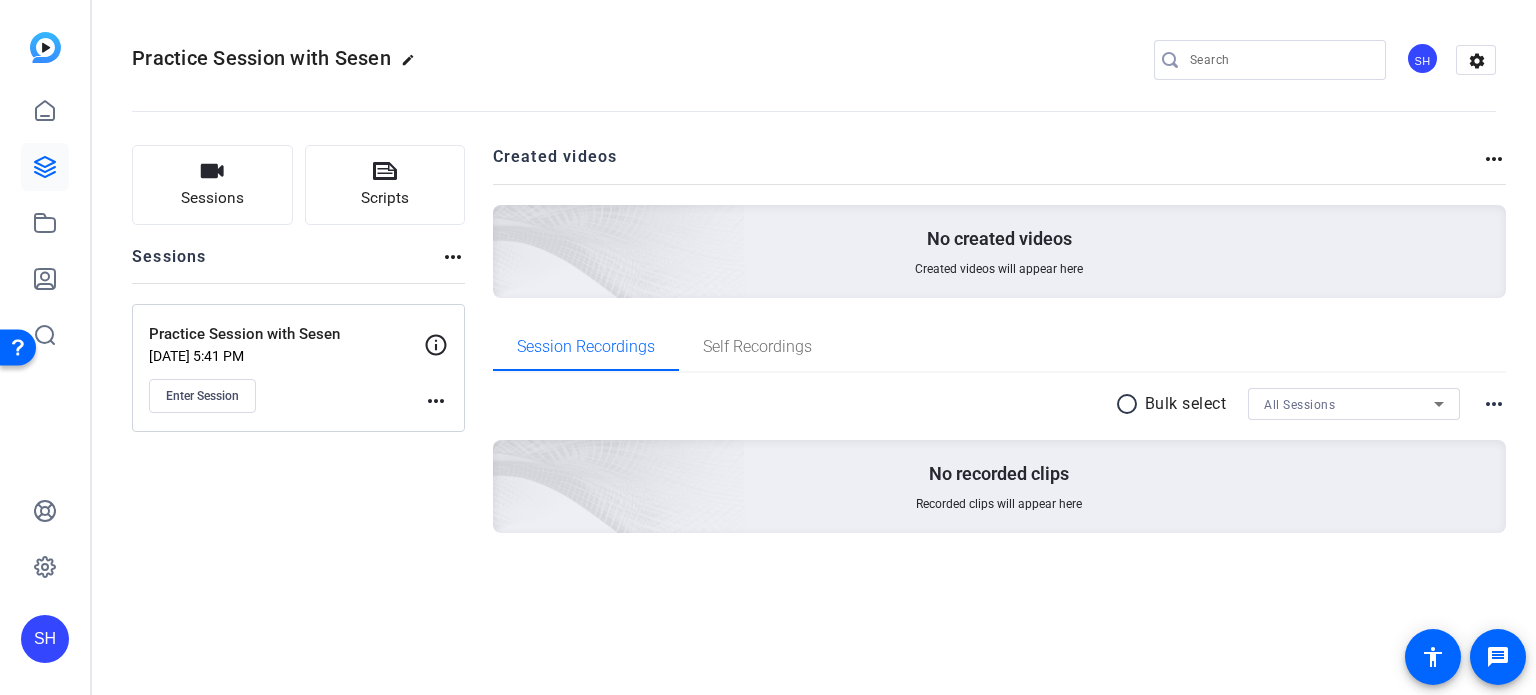 click on "Practice Session with Sesen" 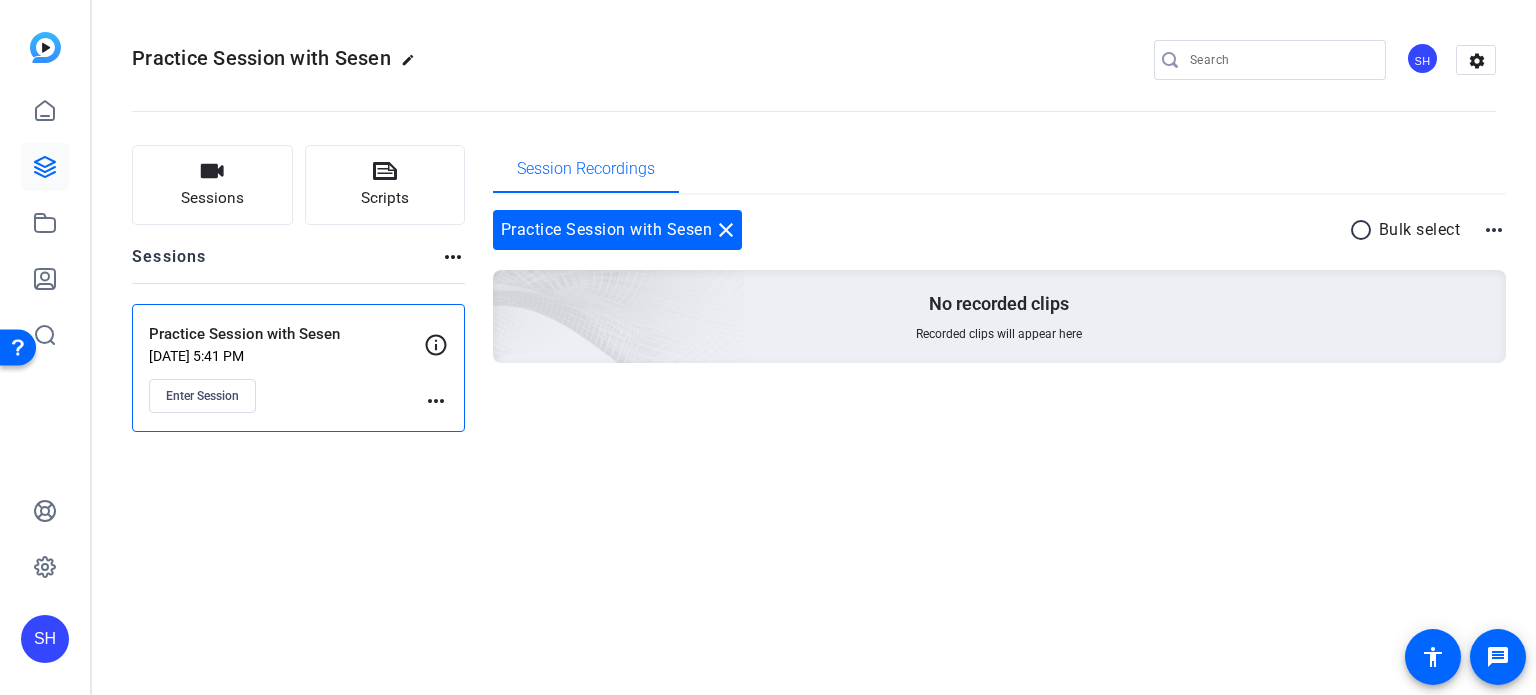 click on "more_horiz" at bounding box center [1494, 230] 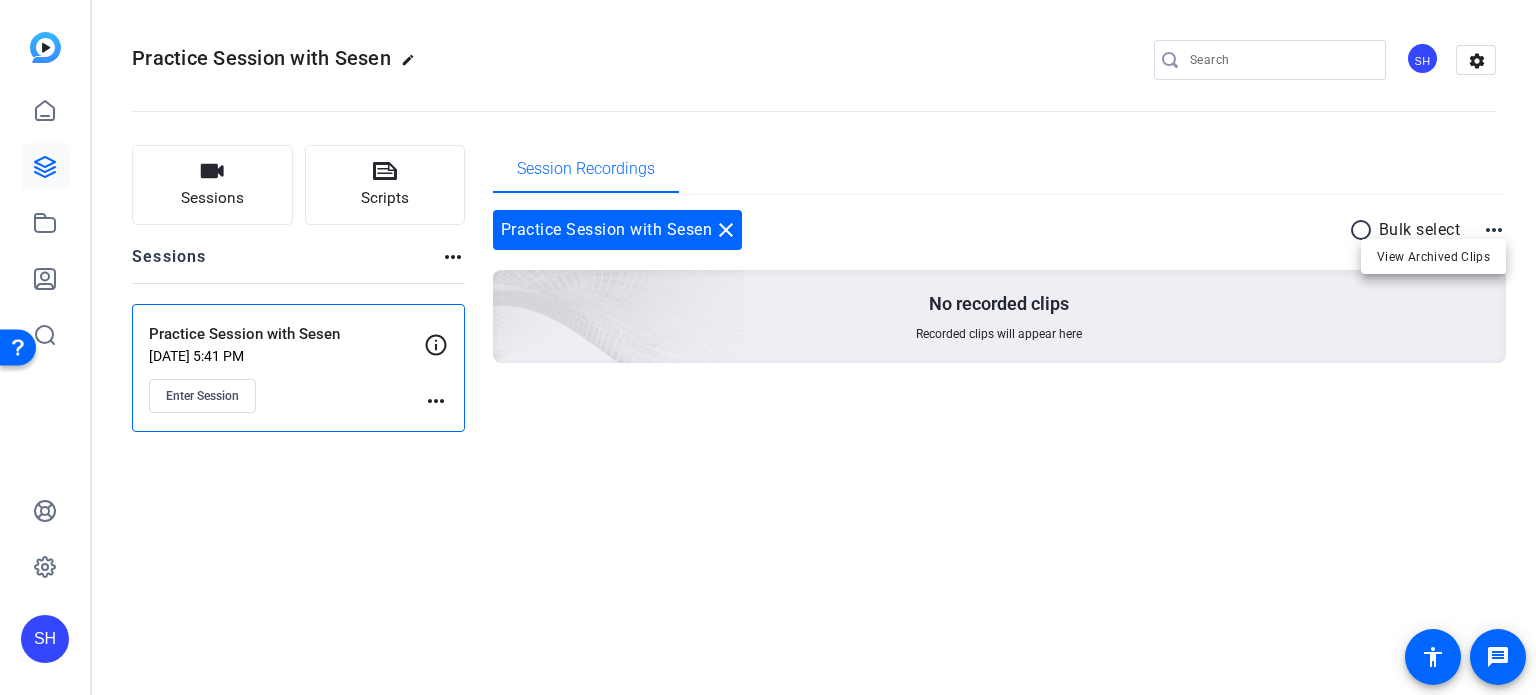 click at bounding box center [768, 347] 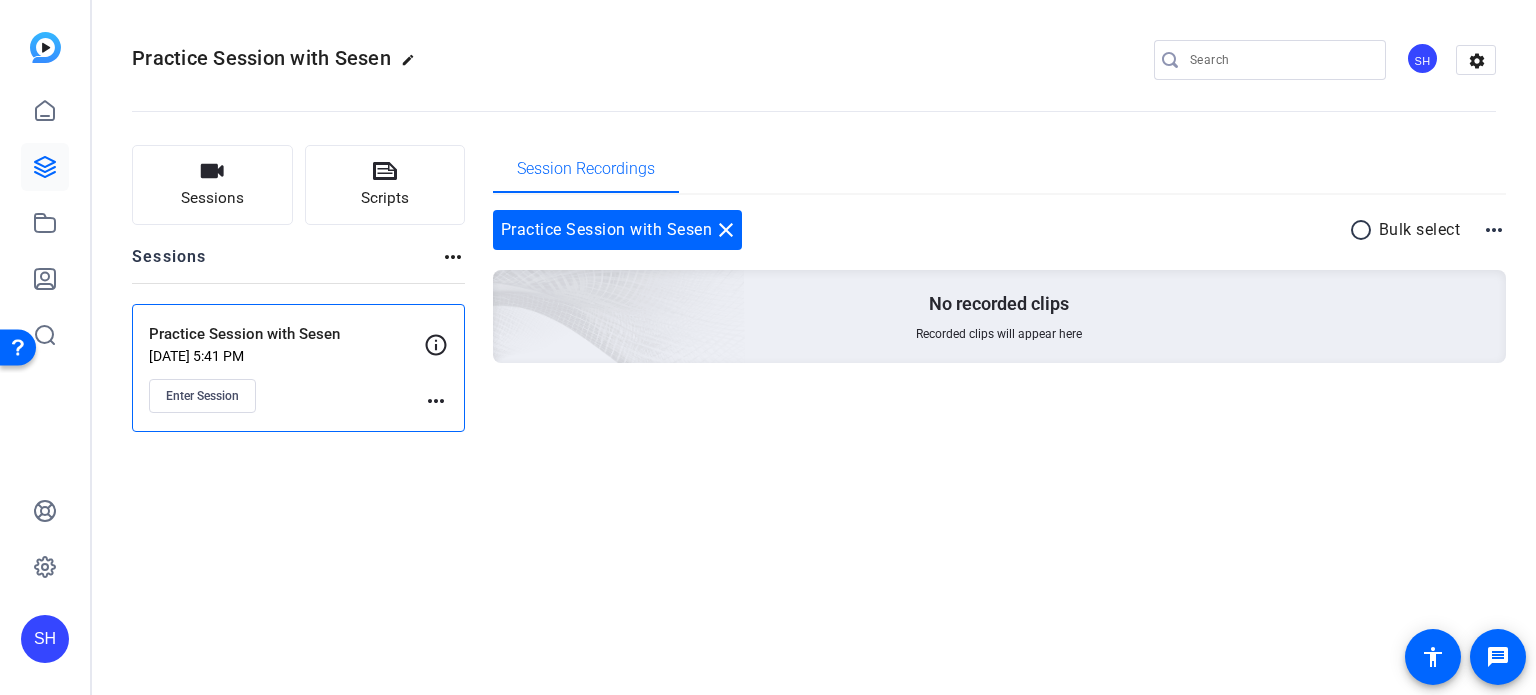 click on "more_horiz" 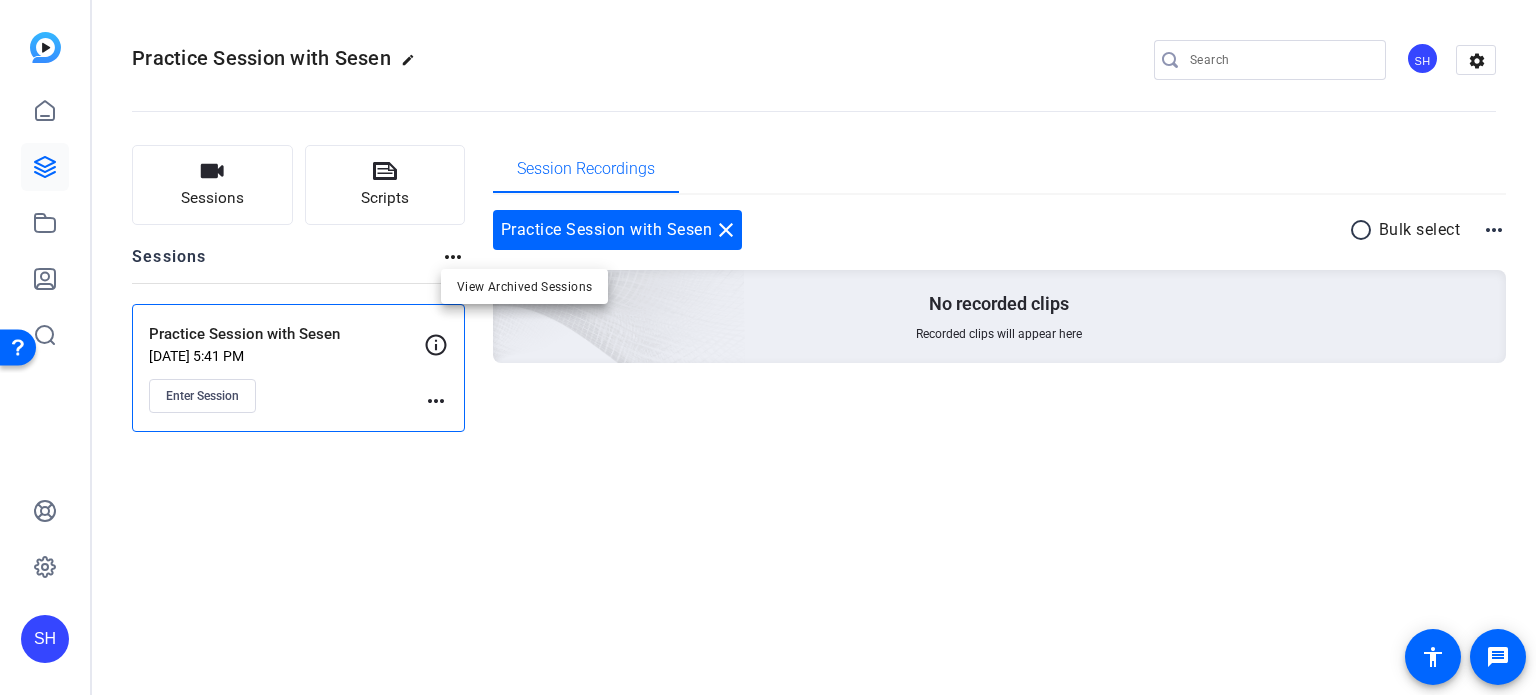 click at bounding box center [768, 347] 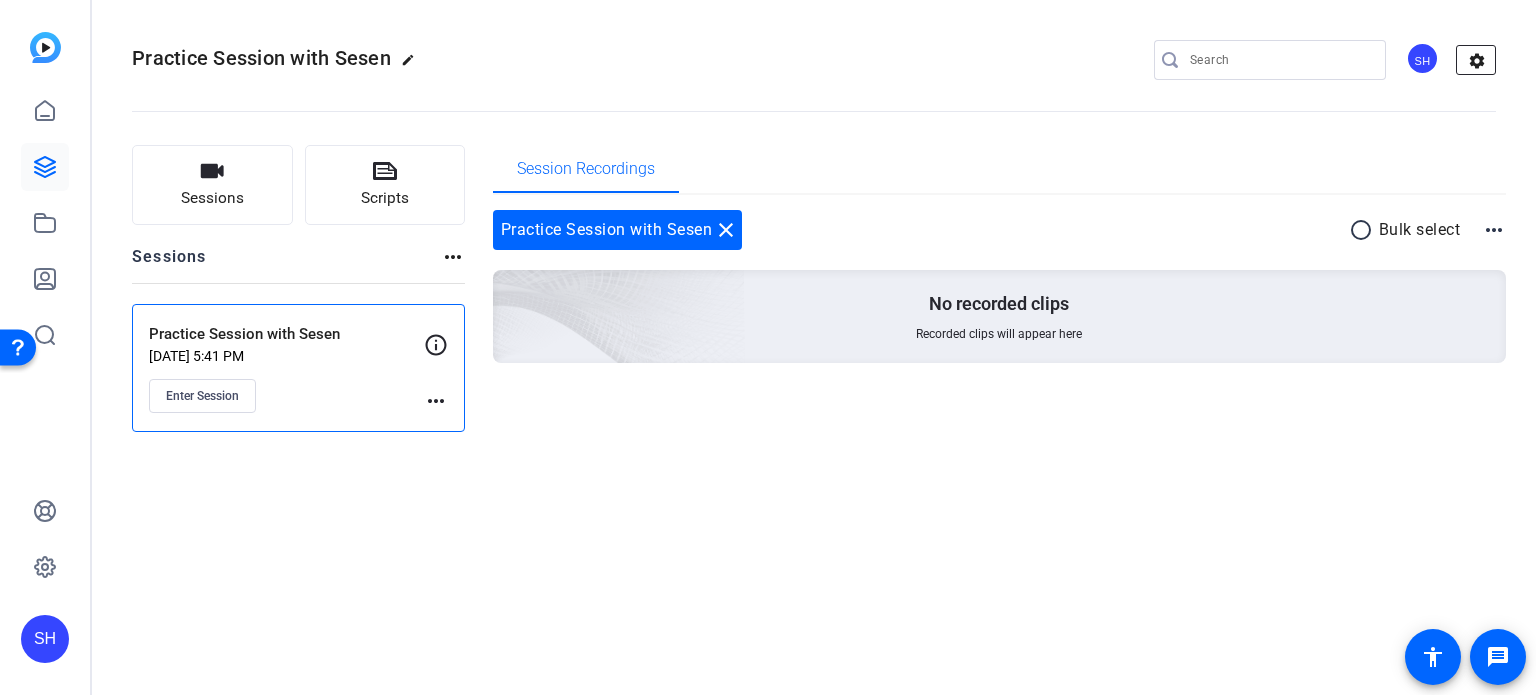 click on "settings" 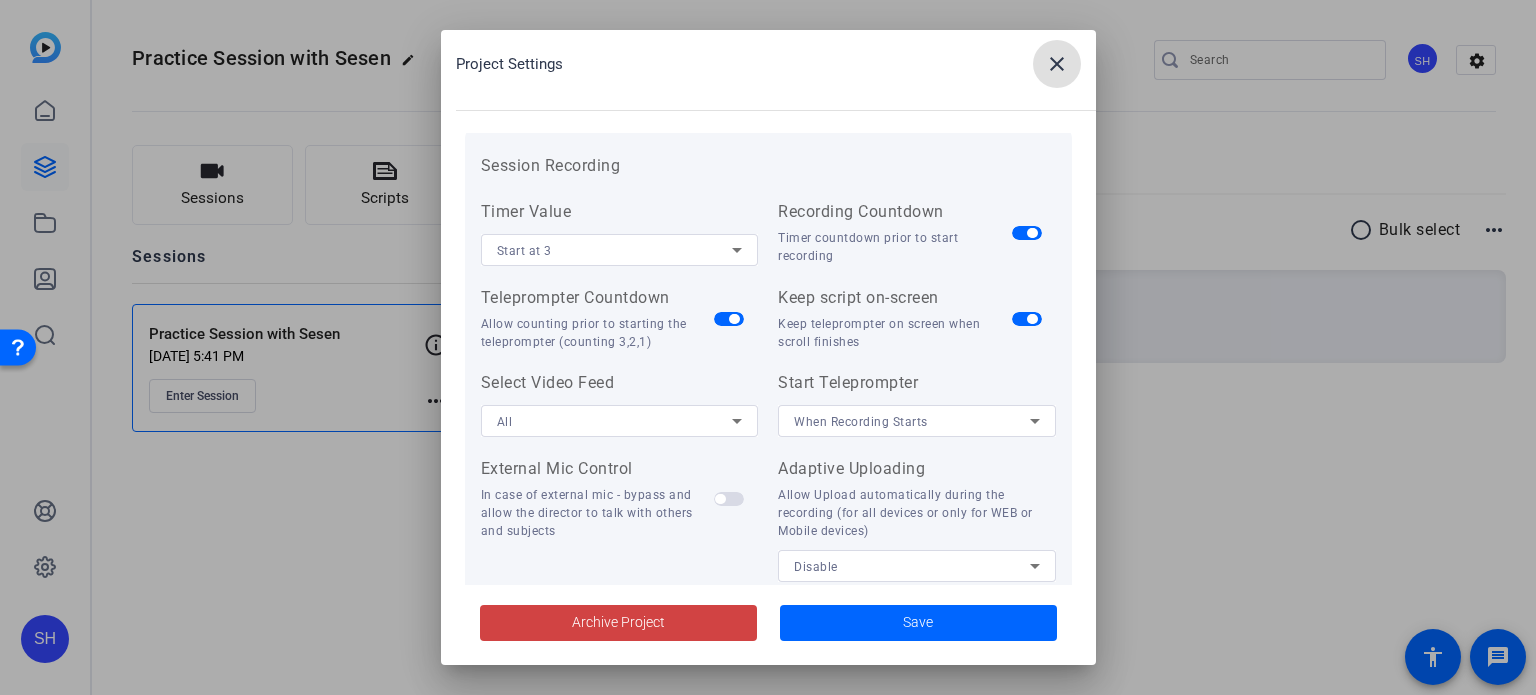 scroll, scrollTop: 0, scrollLeft: 0, axis: both 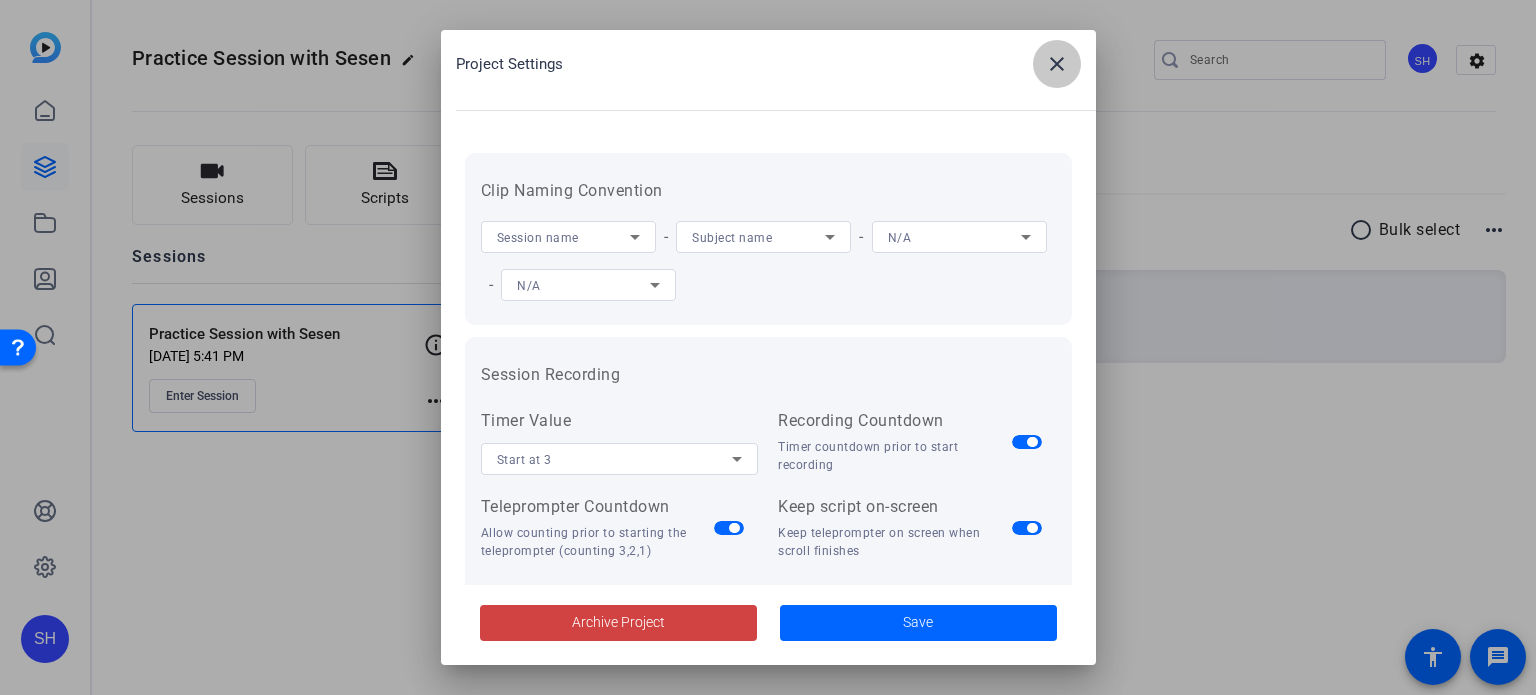 click at bounding box center [1057, 64] 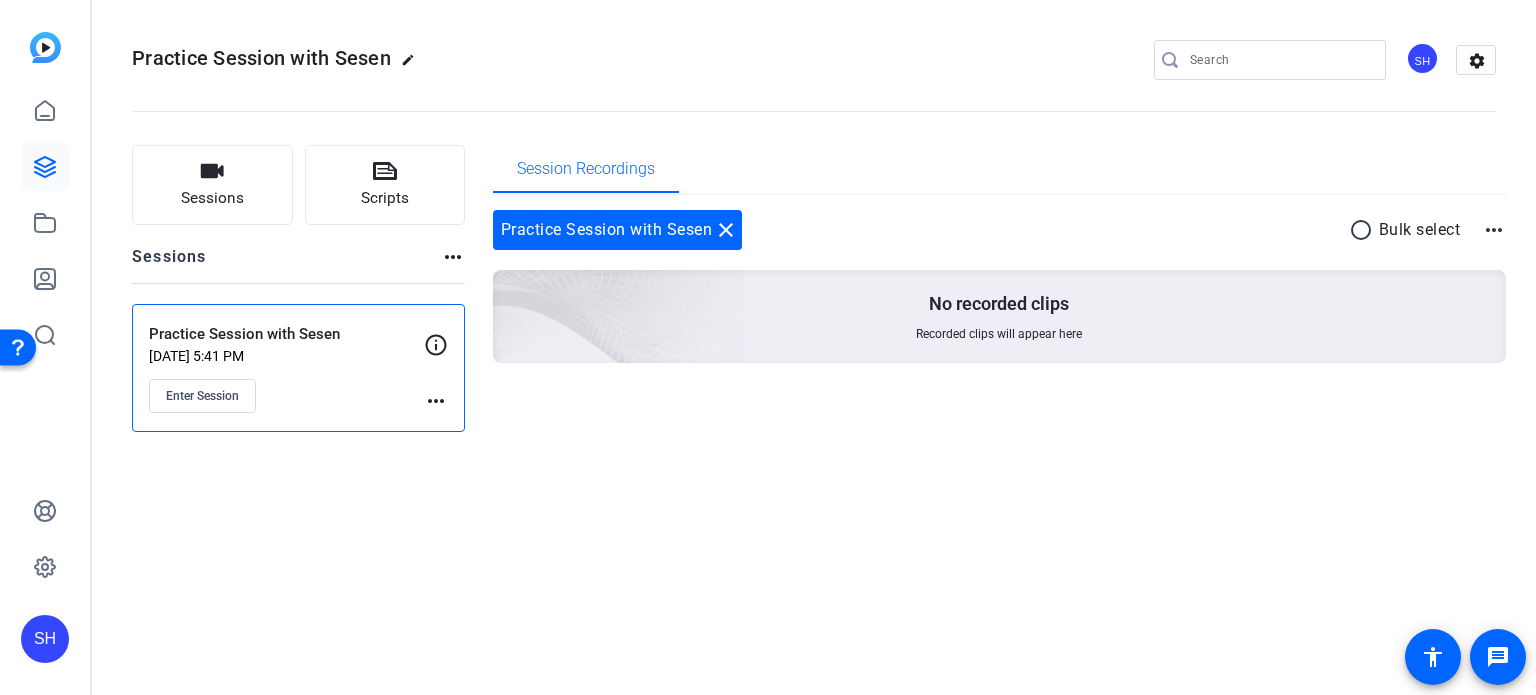 click 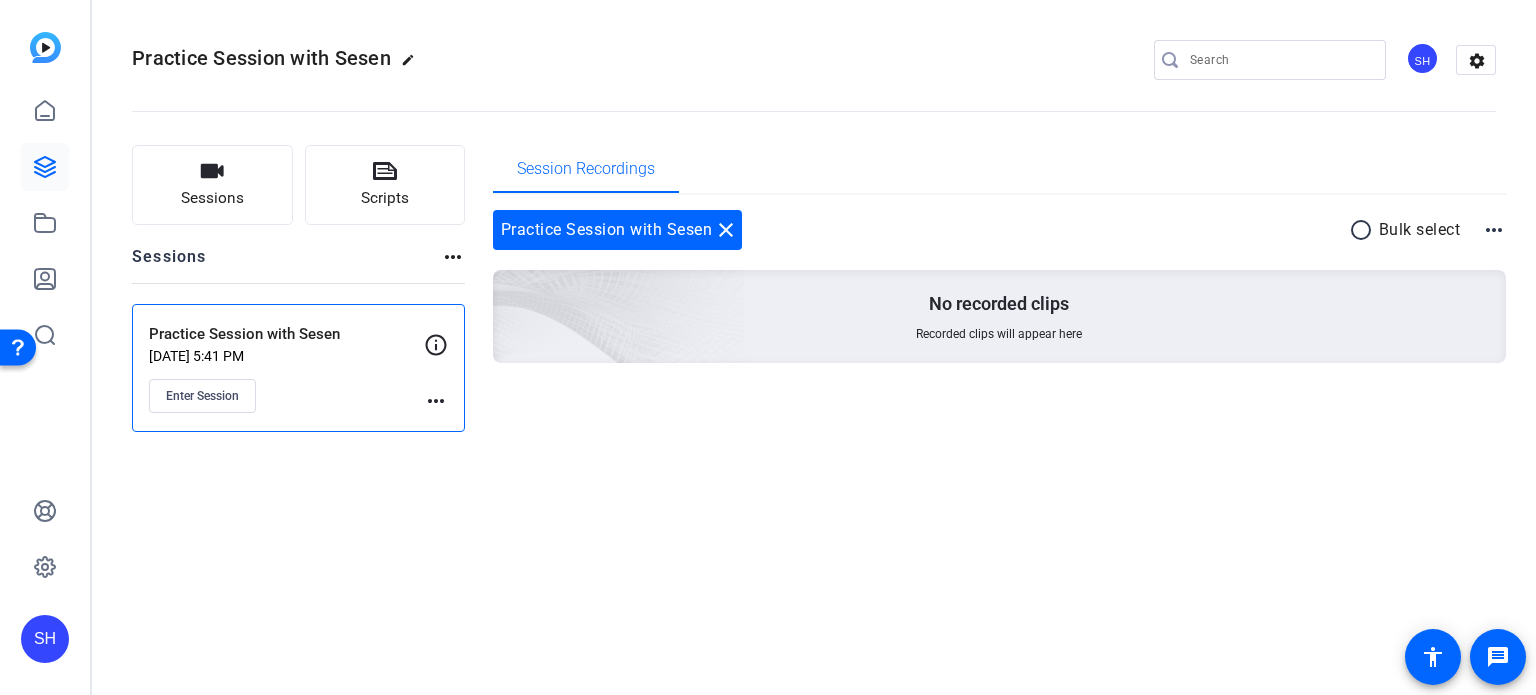 drag, startPoint x: 526, startPoint y: 411, endPoint x: 290, endPoint y: 392, distance: 236.7636 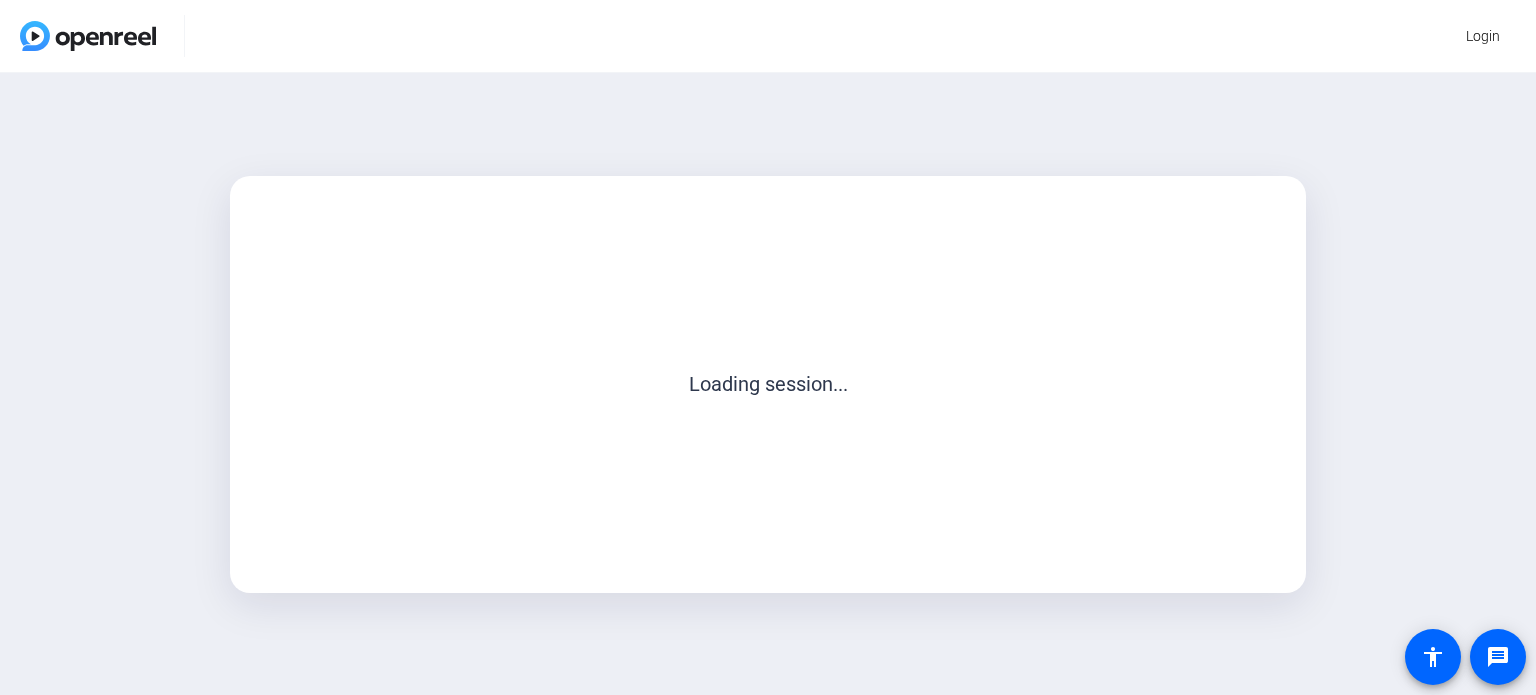 scroll, scrollTop: 0, scrollLeft: 0, axis: both 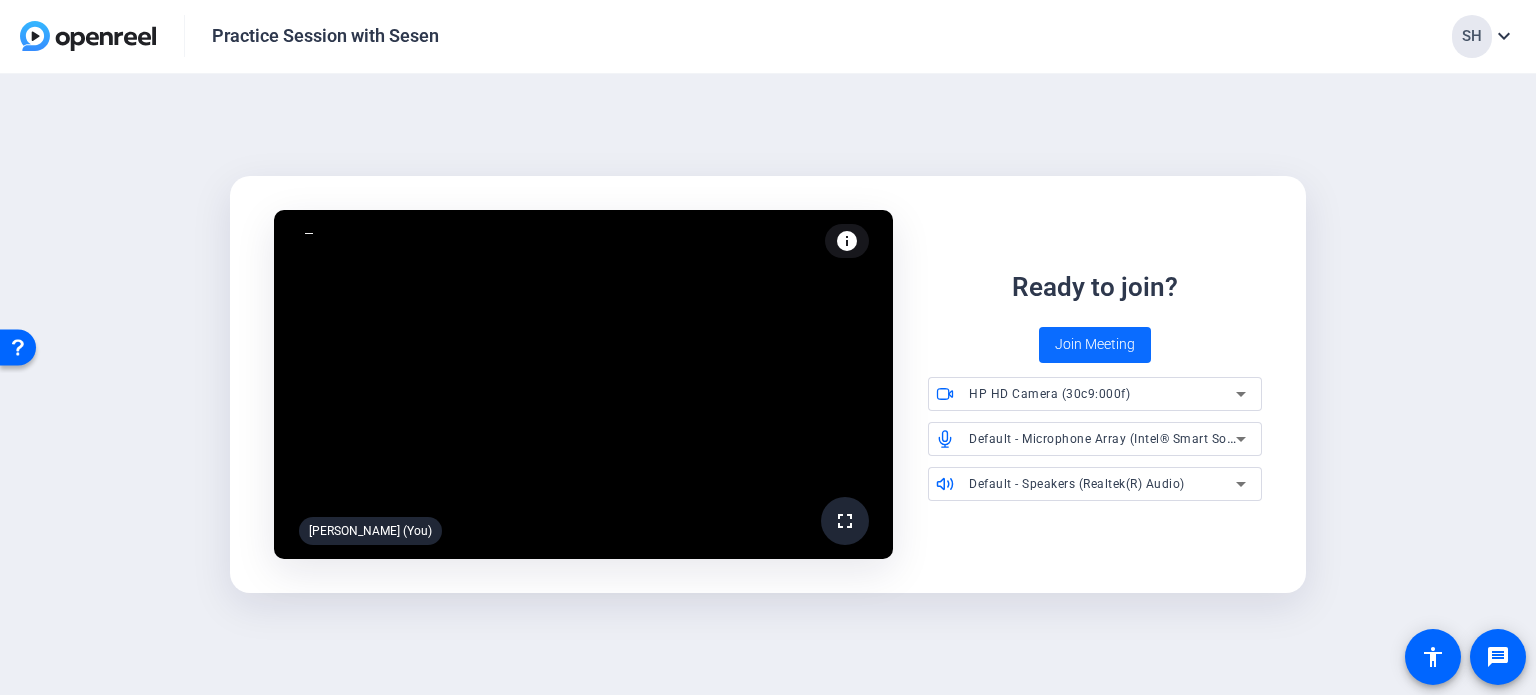 click on "Join Meeting" 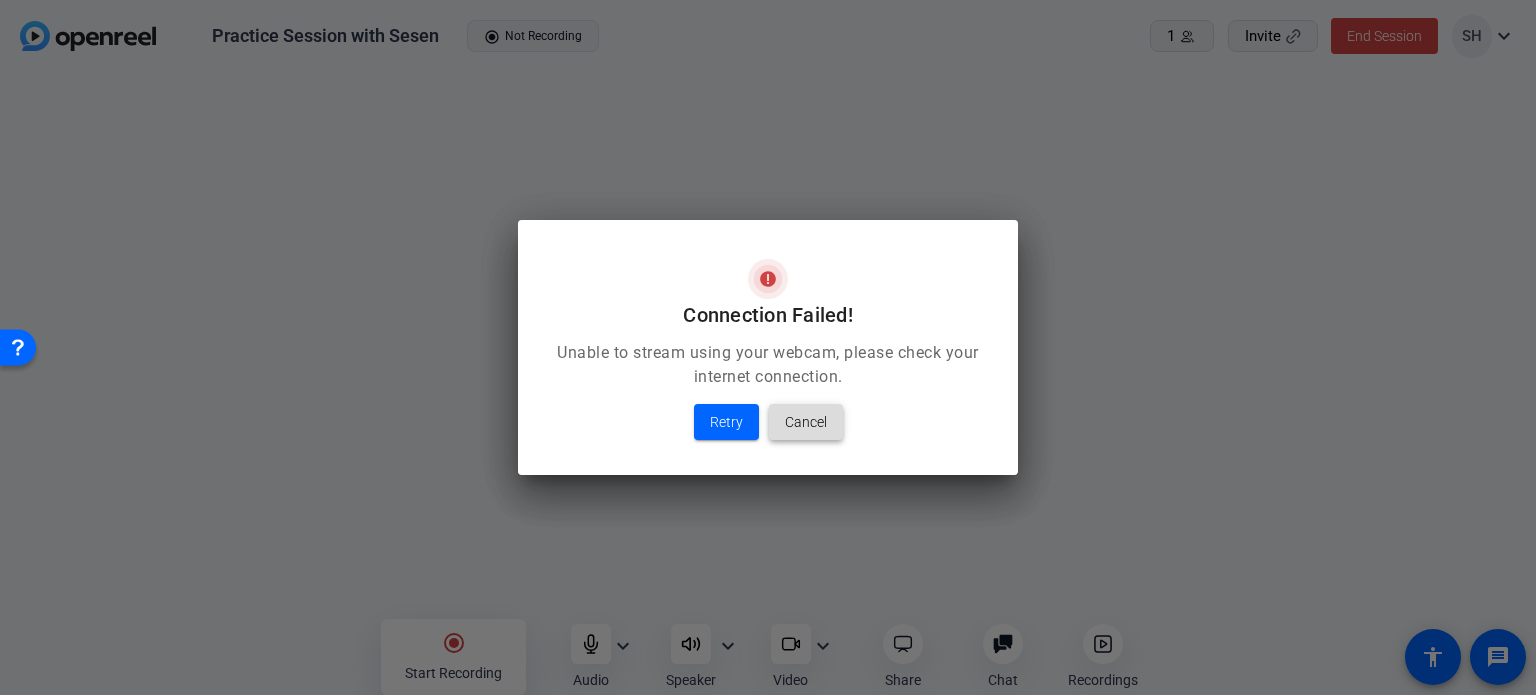 click on "Cancel" at bounding box center [806, 422] 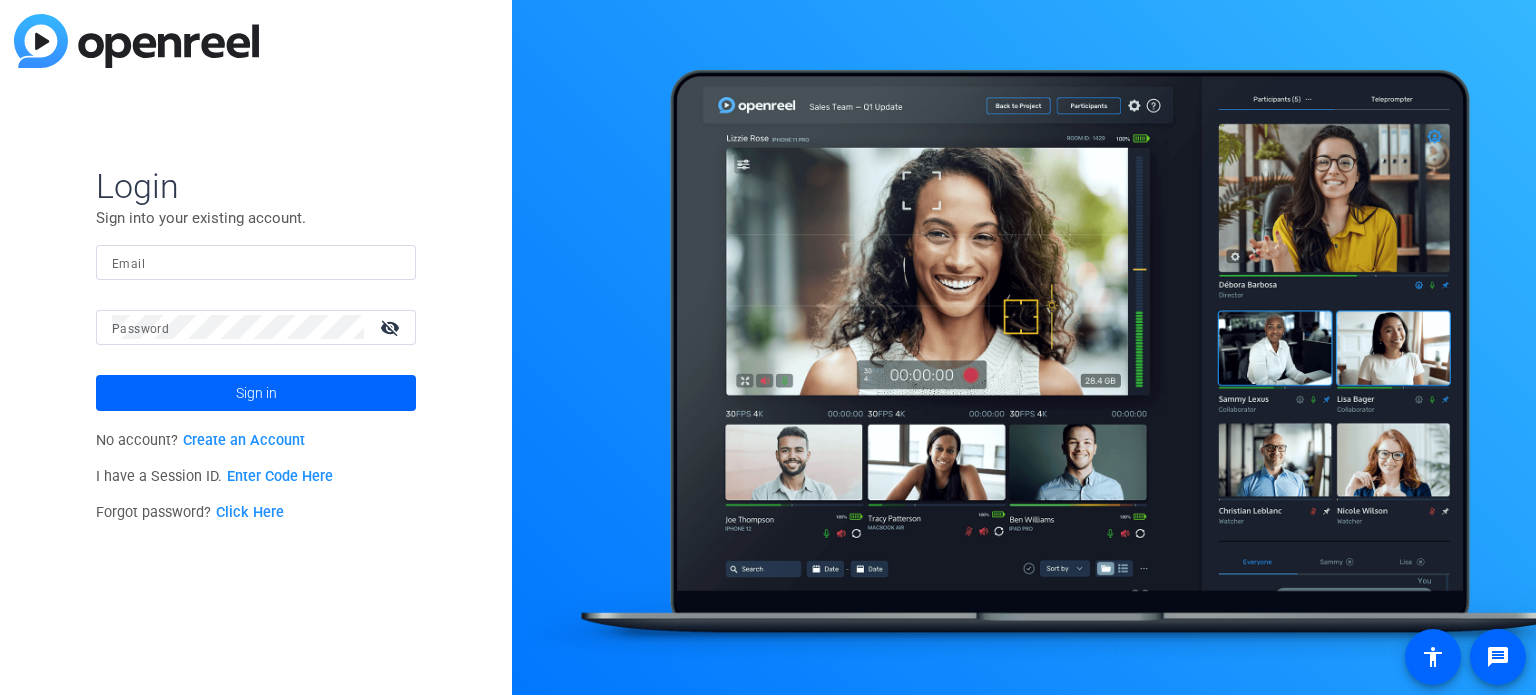 scroll, scrollTop: 0, scrollLeft: 0, axis: both 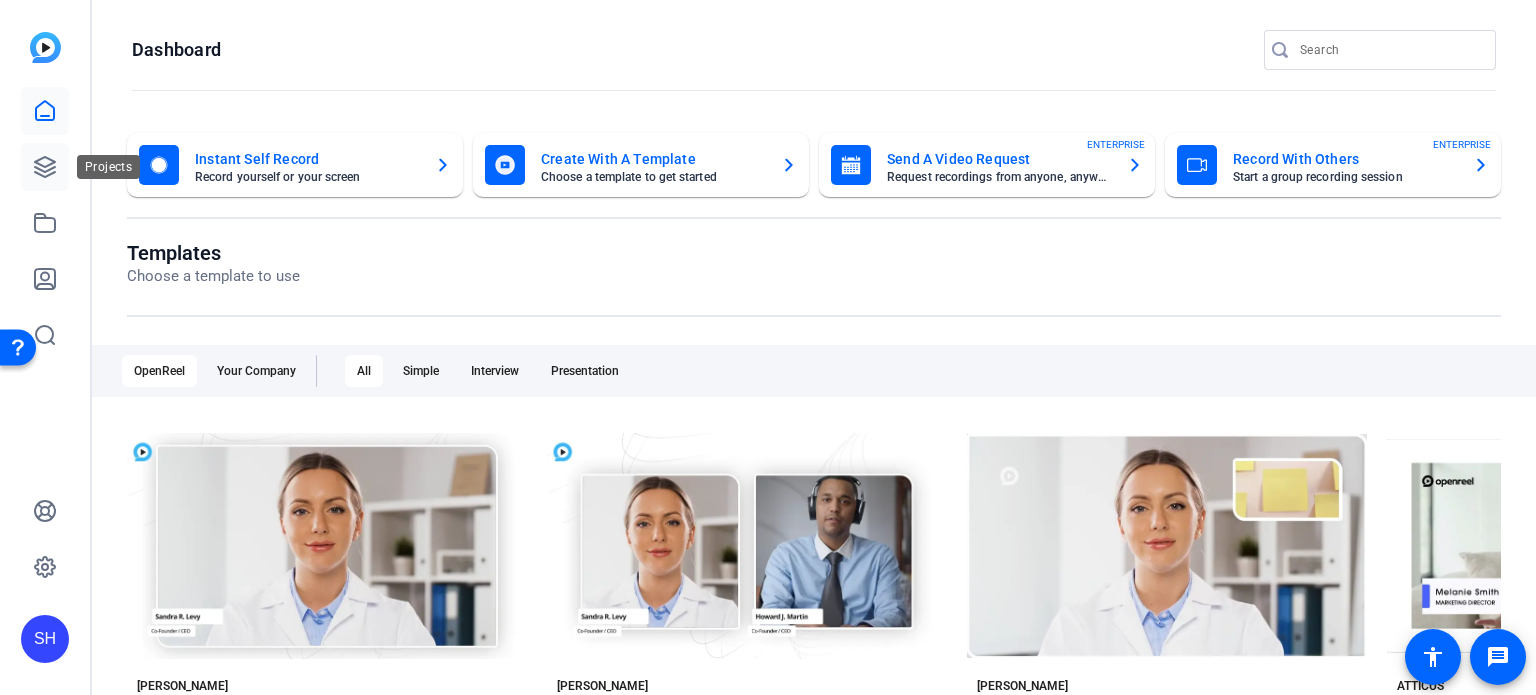 click 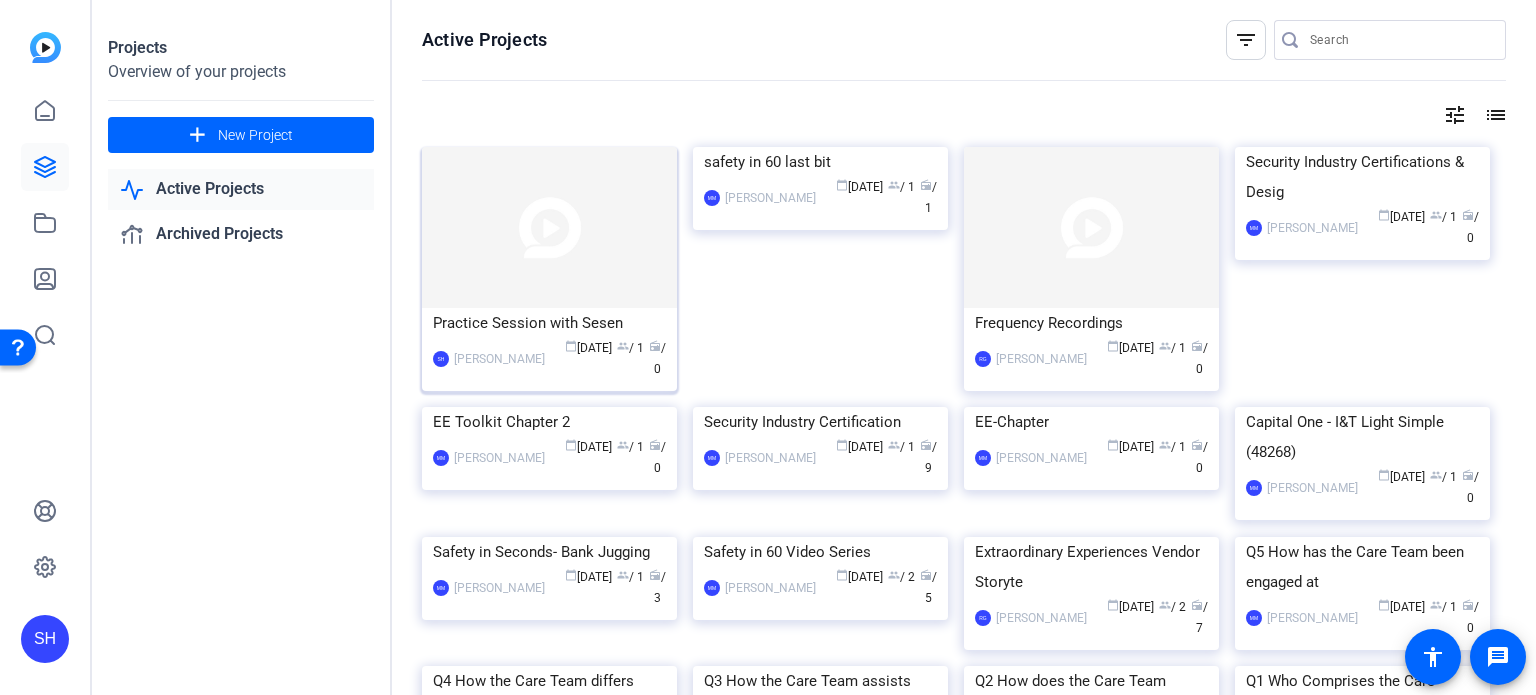 click 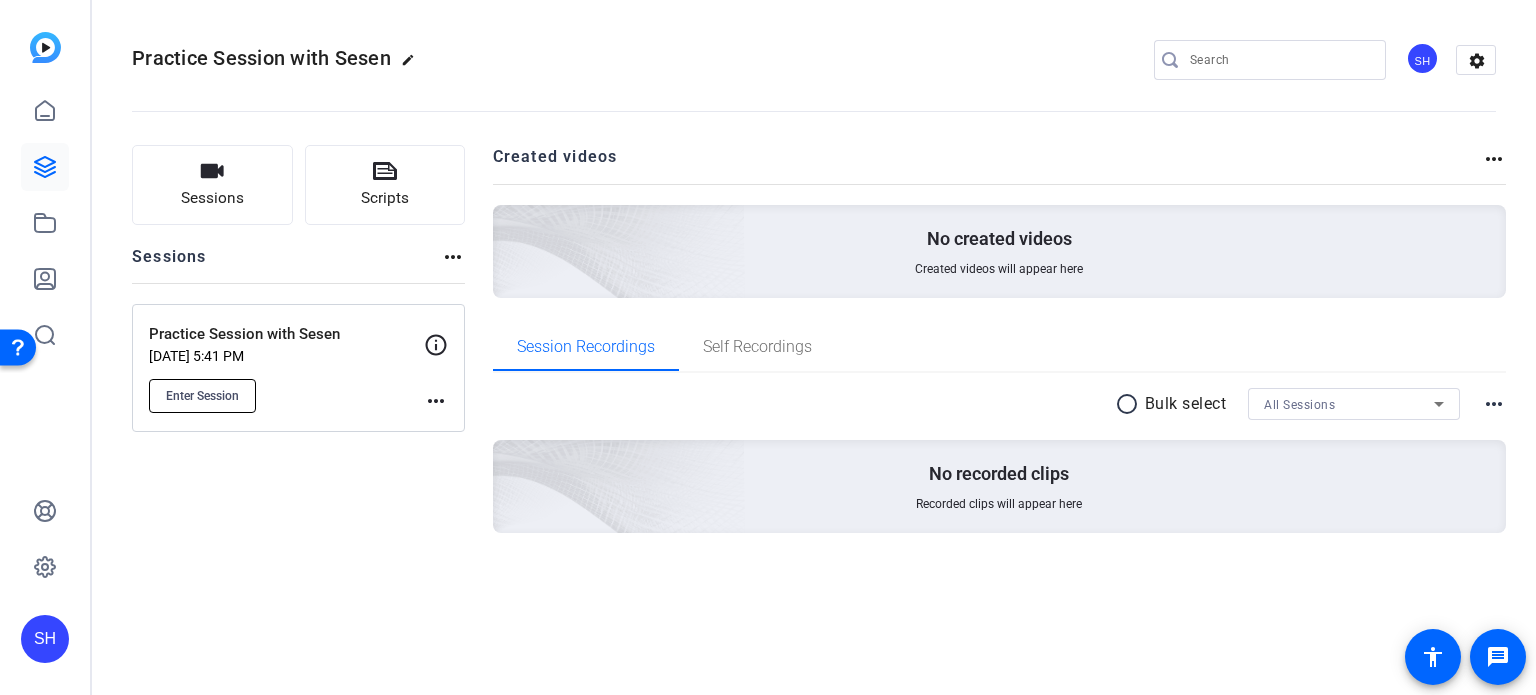 click on "Enter Session" 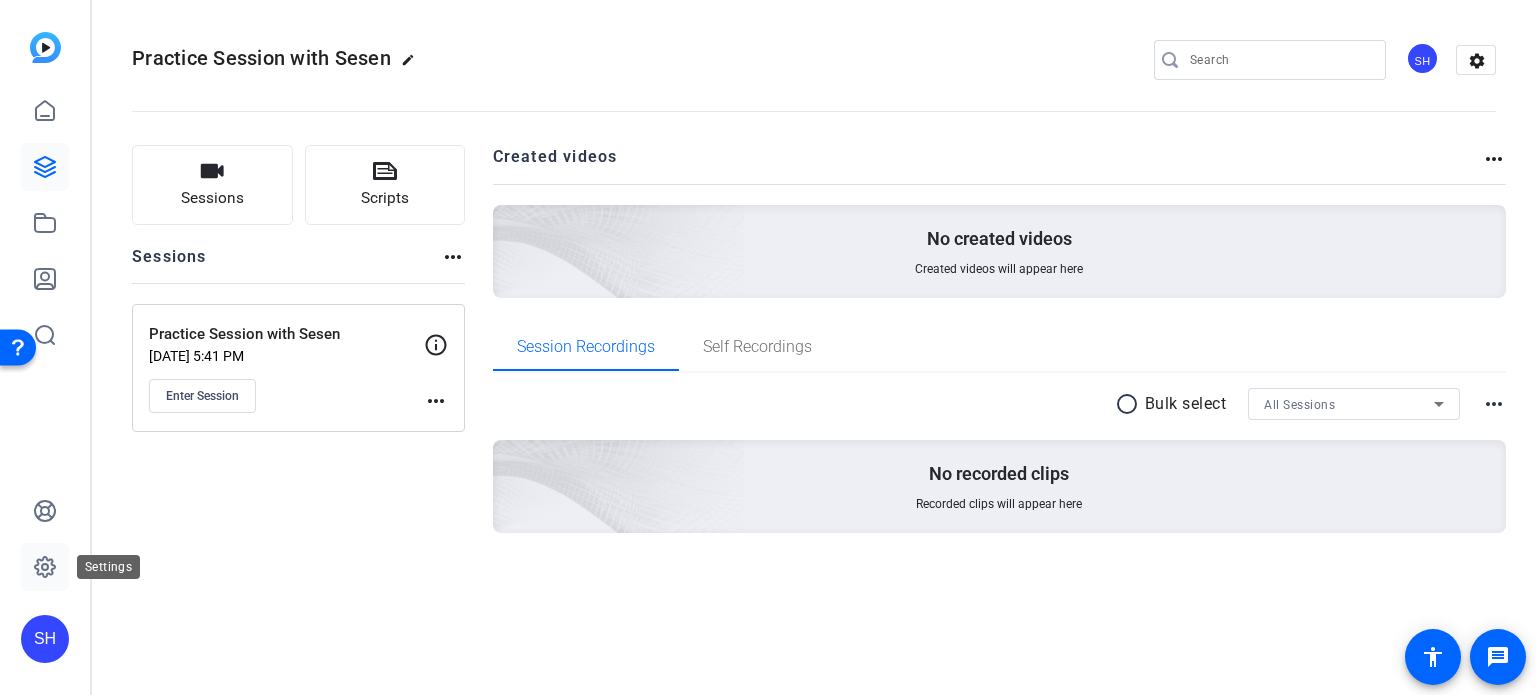 click 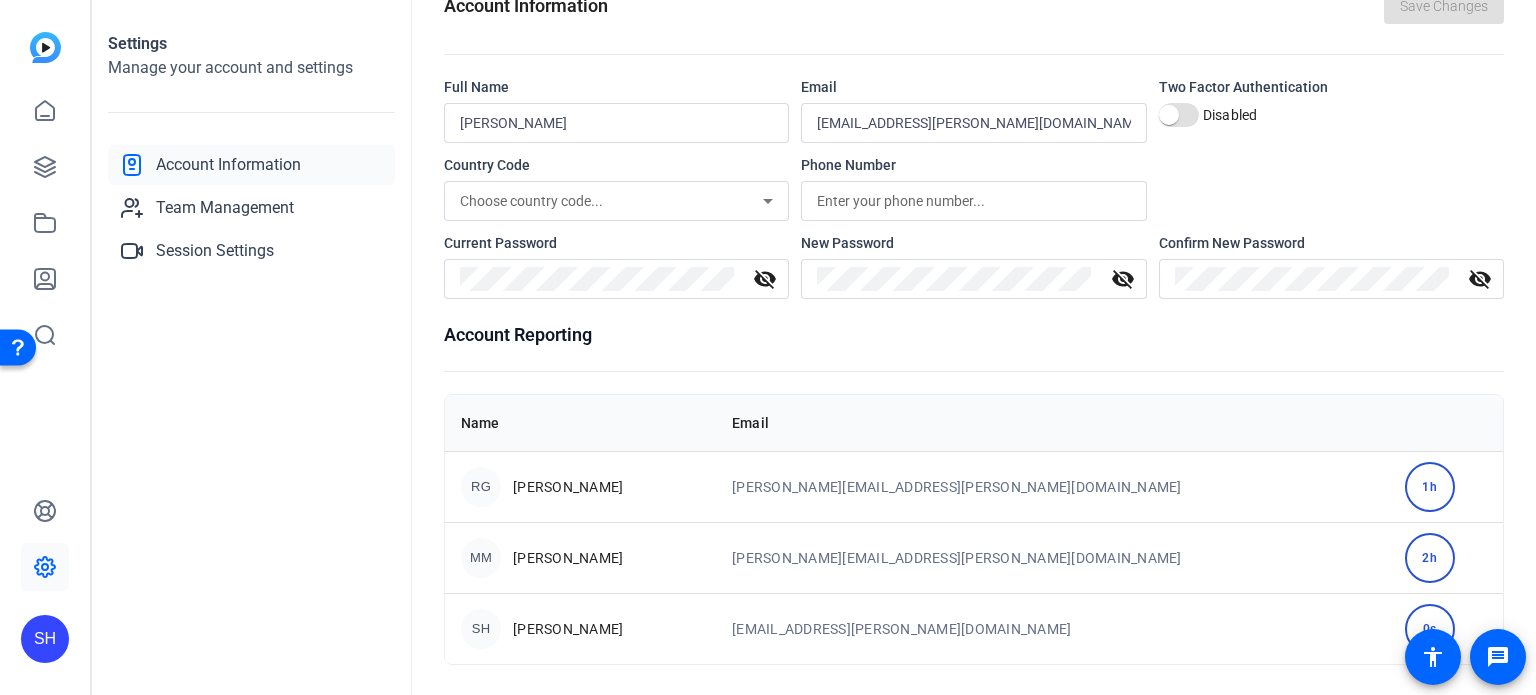 scroll, scrollTop: 0, scrollLeft: 0, axis: both 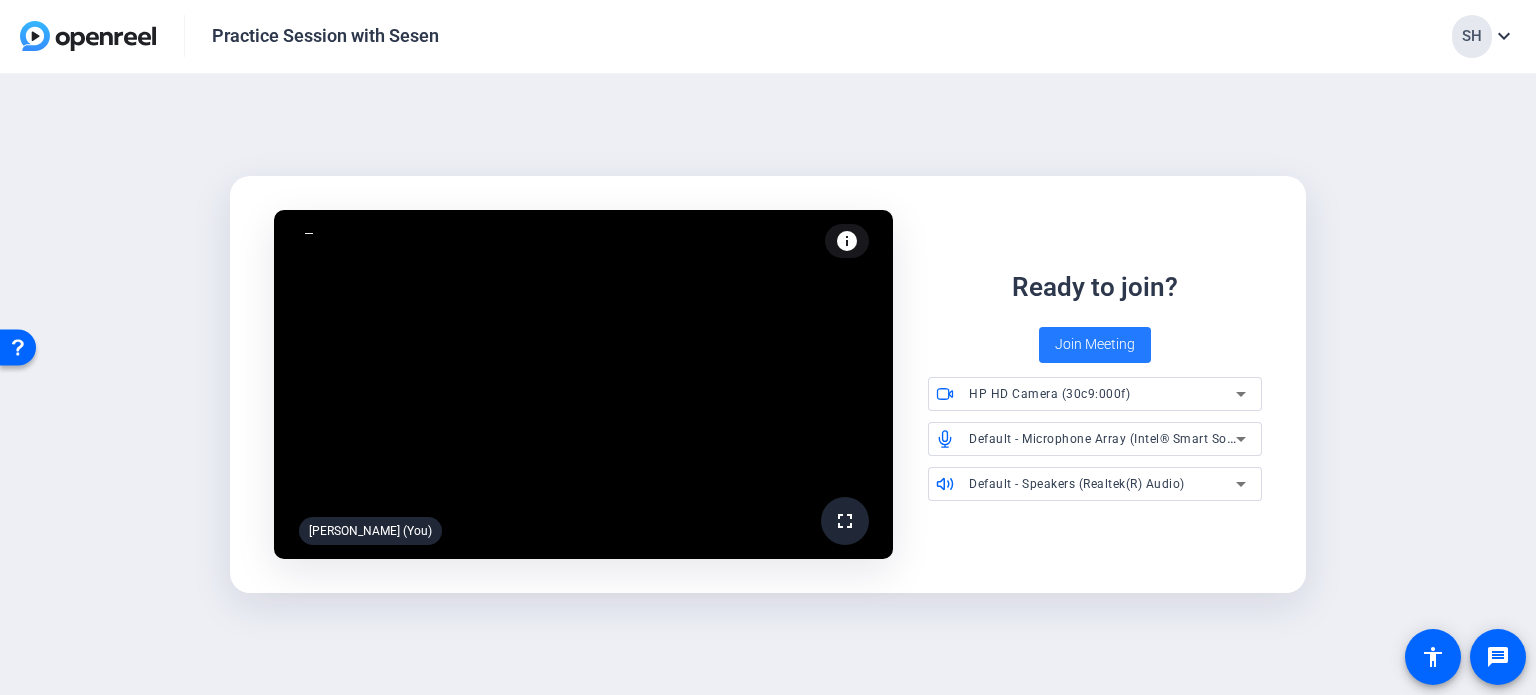click on "Join Meeting" 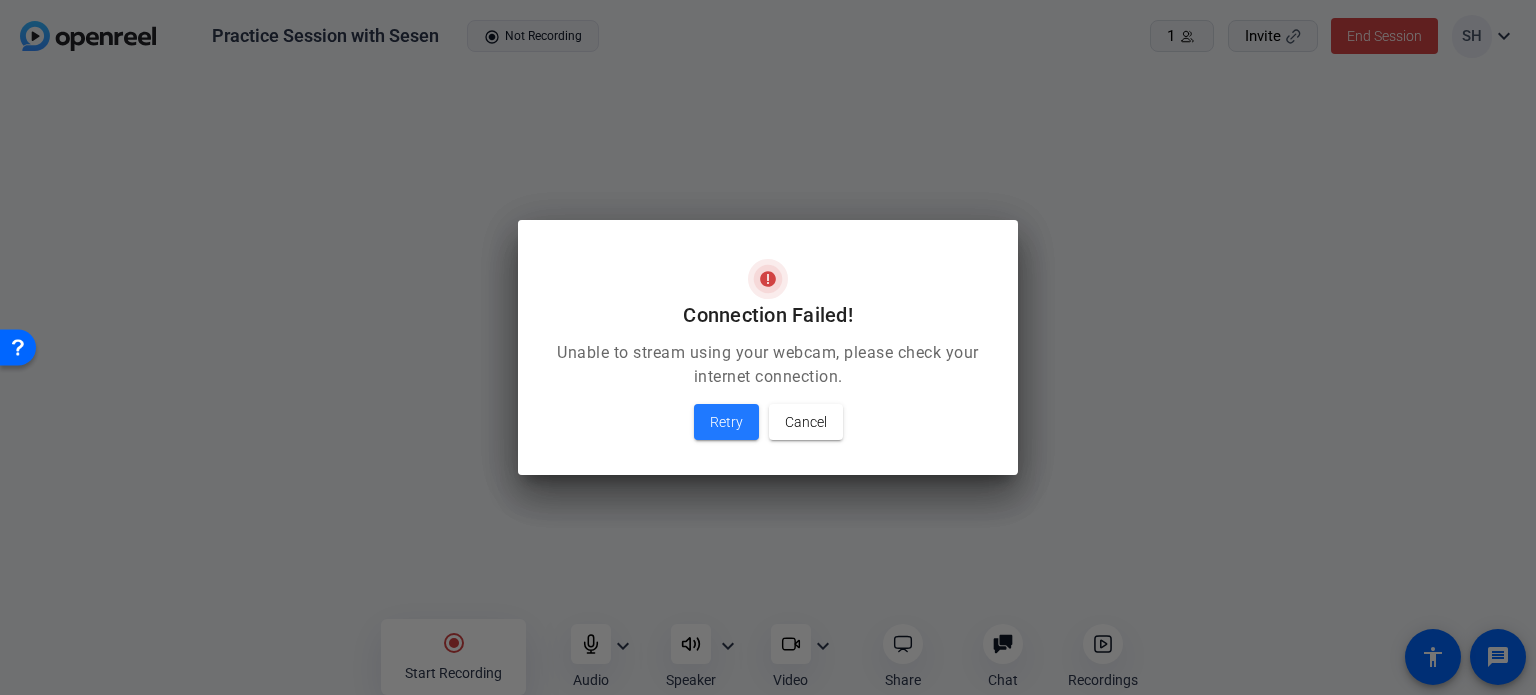 click at bounding box center (768, 347) 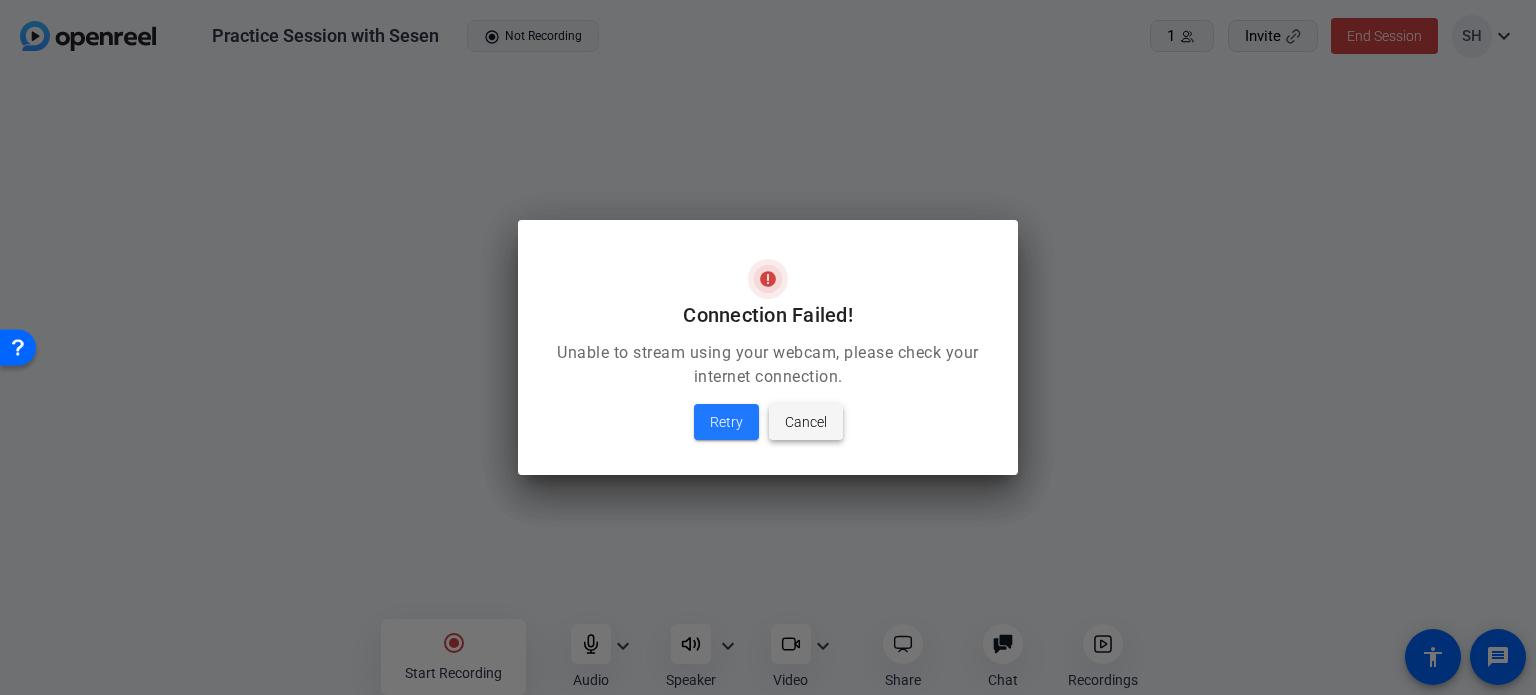 click on "Cancel" at bounding box center [806, 422] 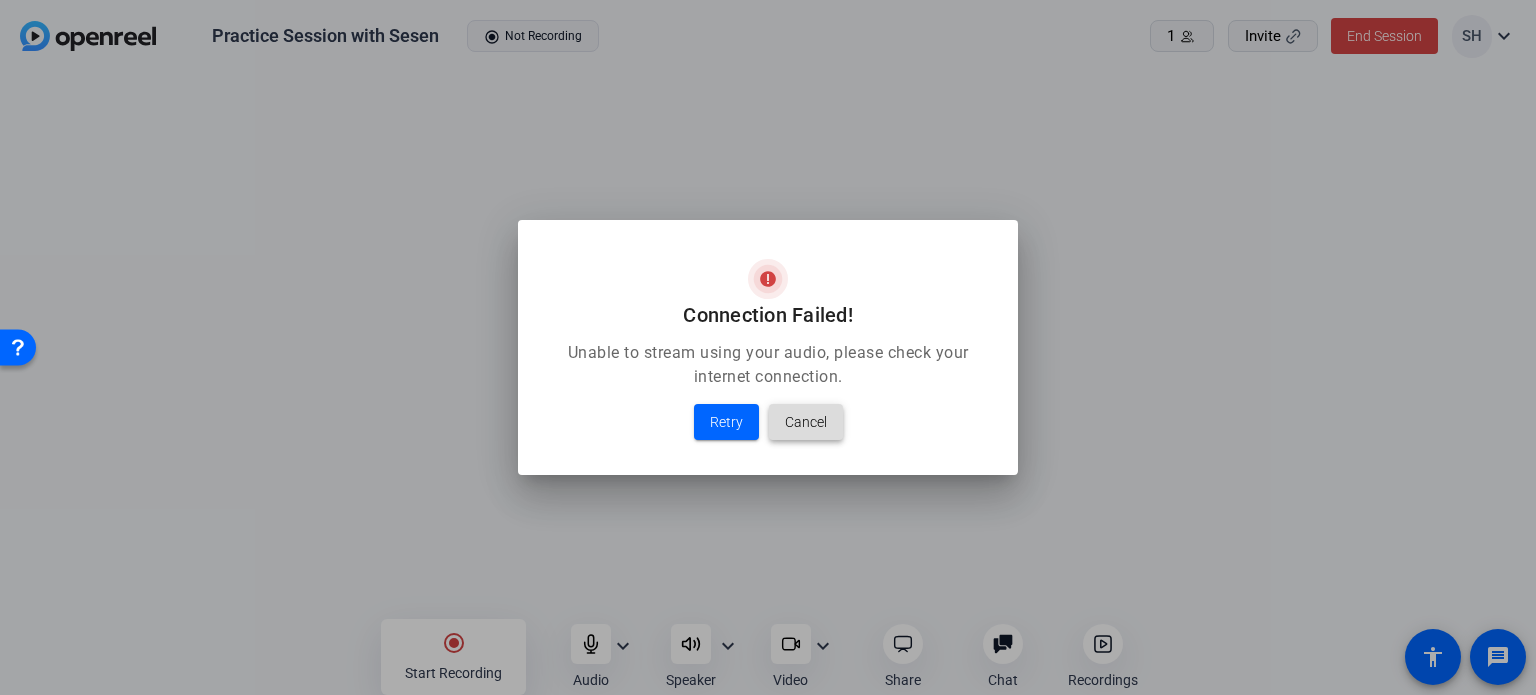 click on "Cancel" at bounding box center (806, 422) 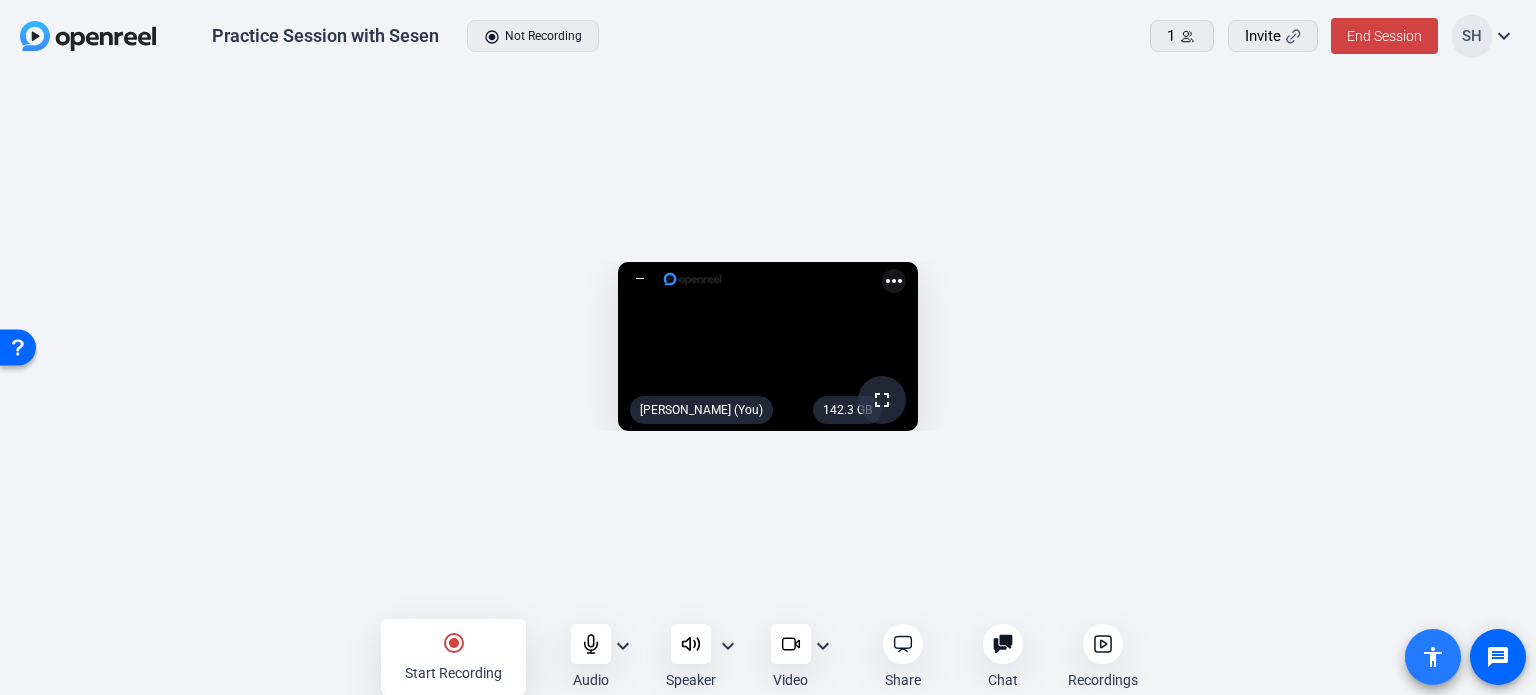 click 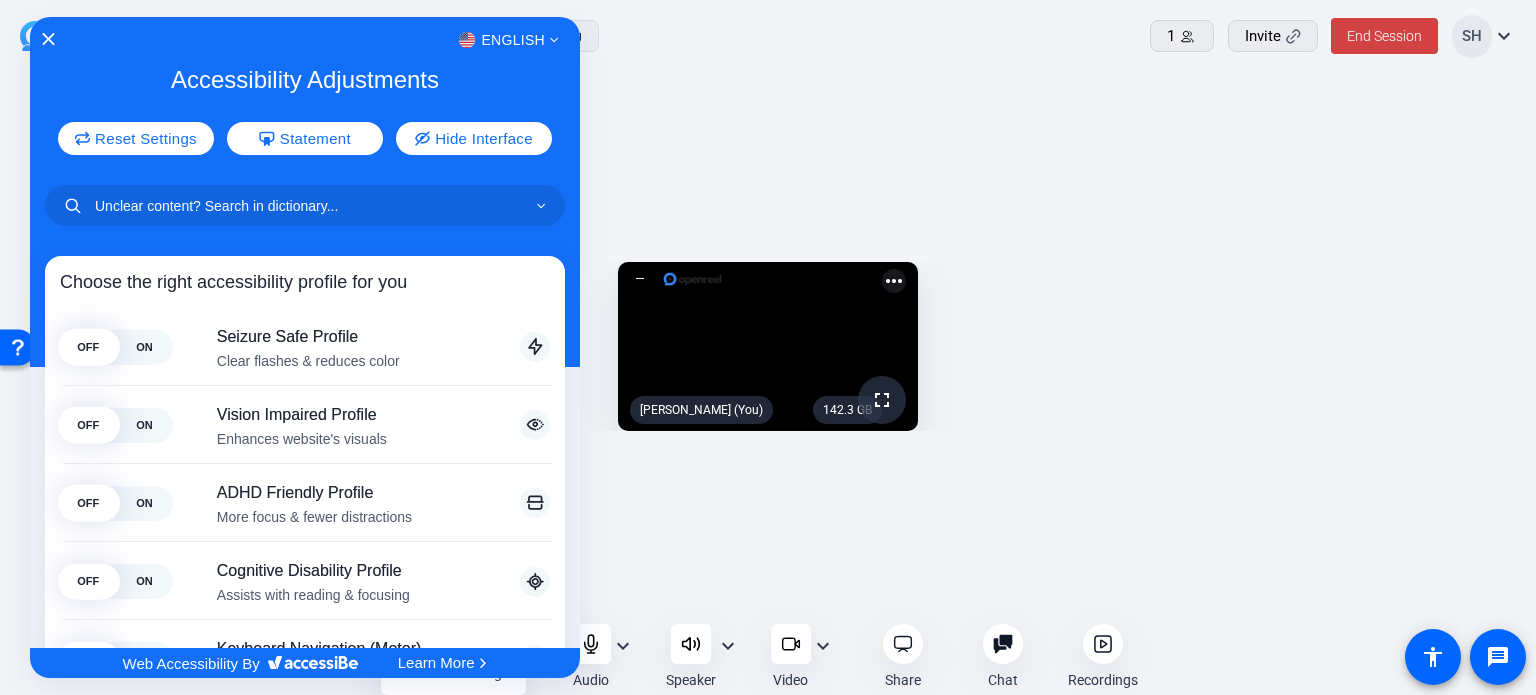click 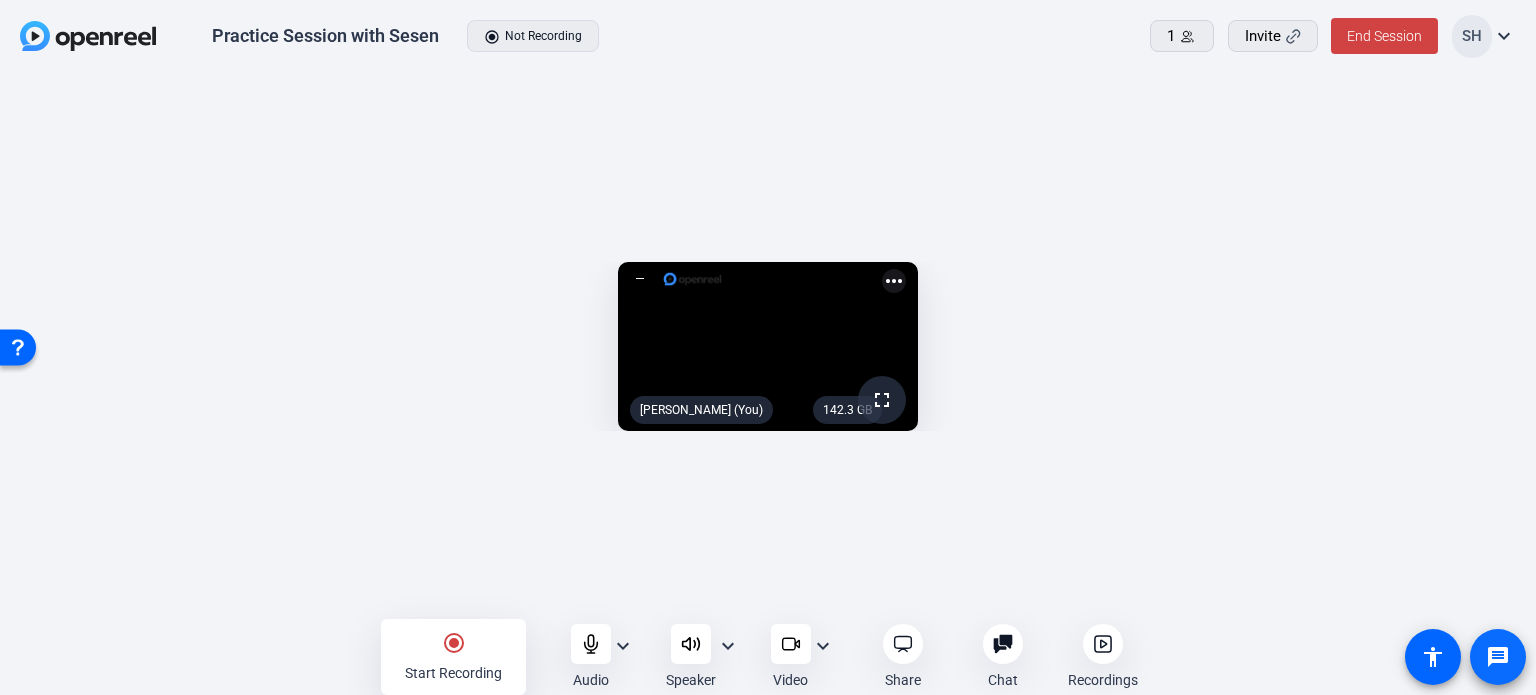 click on "message" 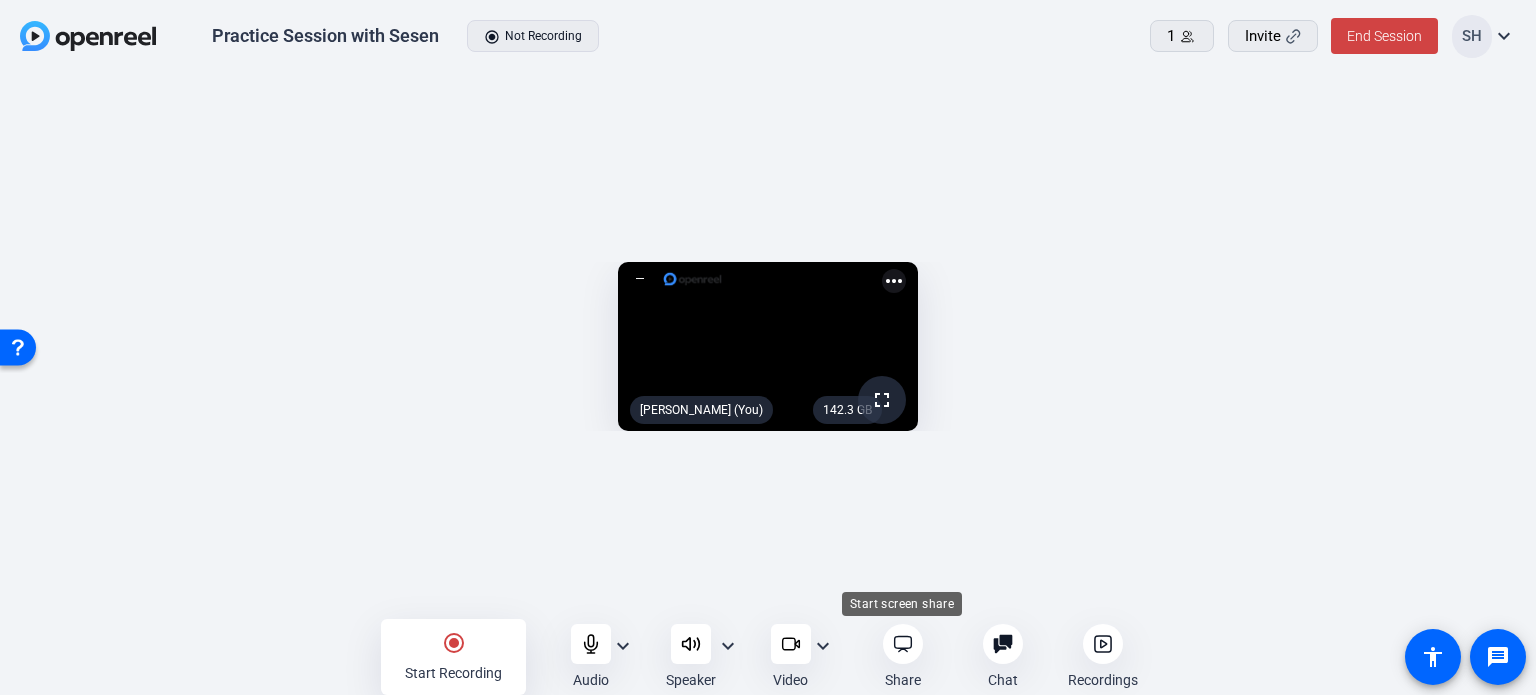 click 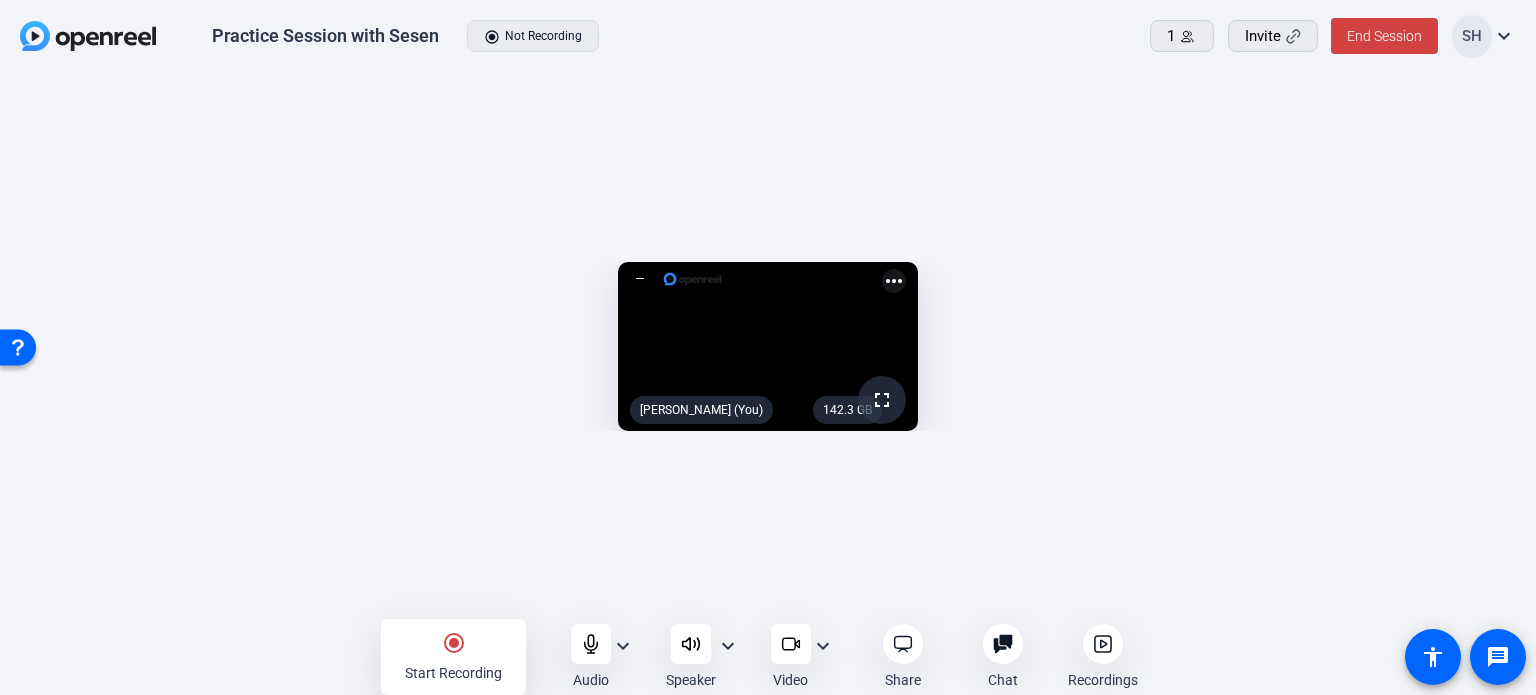 drag, startPoint x: 1297, startPoint y: 38, endPoint x: 1292, endPoint y: 63, distance: 25.495098 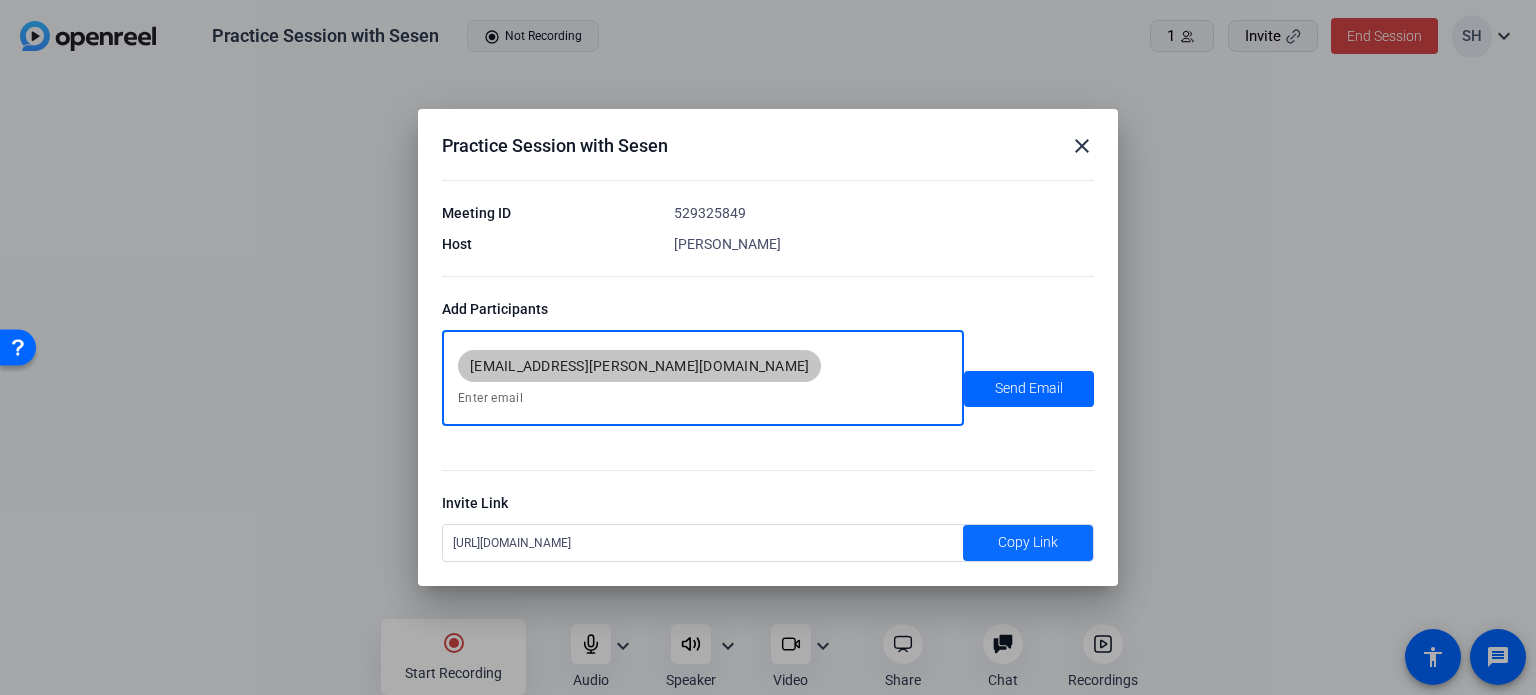 click on "Copy Link" at bounding box center (1028, 542) 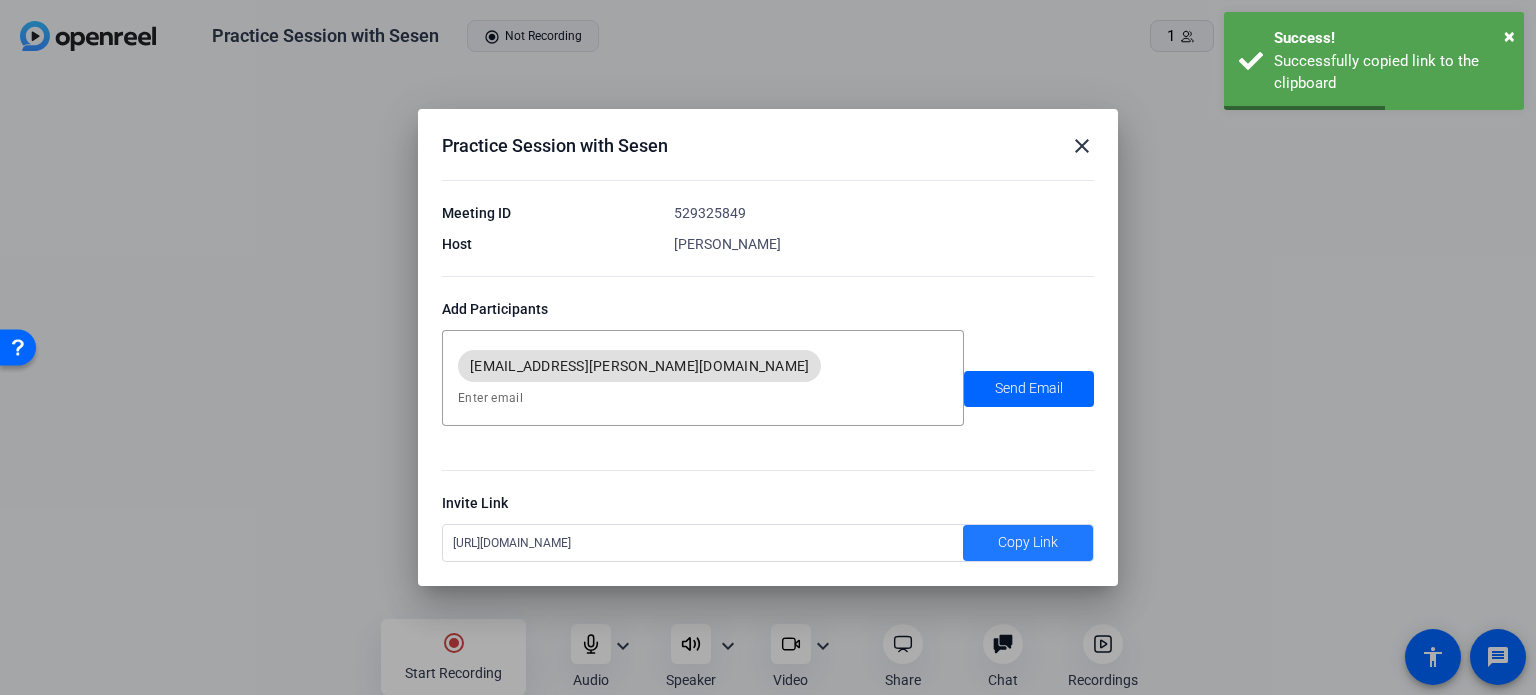 click on "close" at bounding box center (1082, 146) 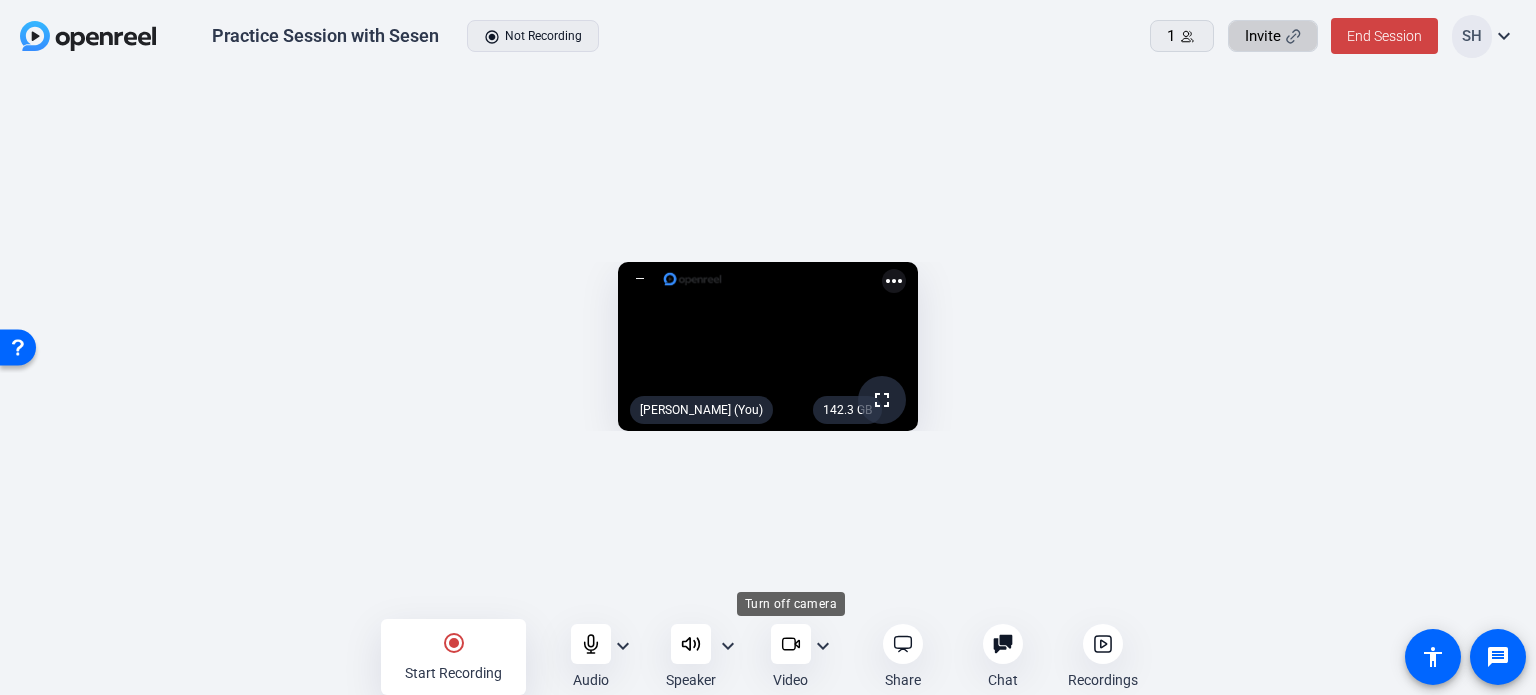 click 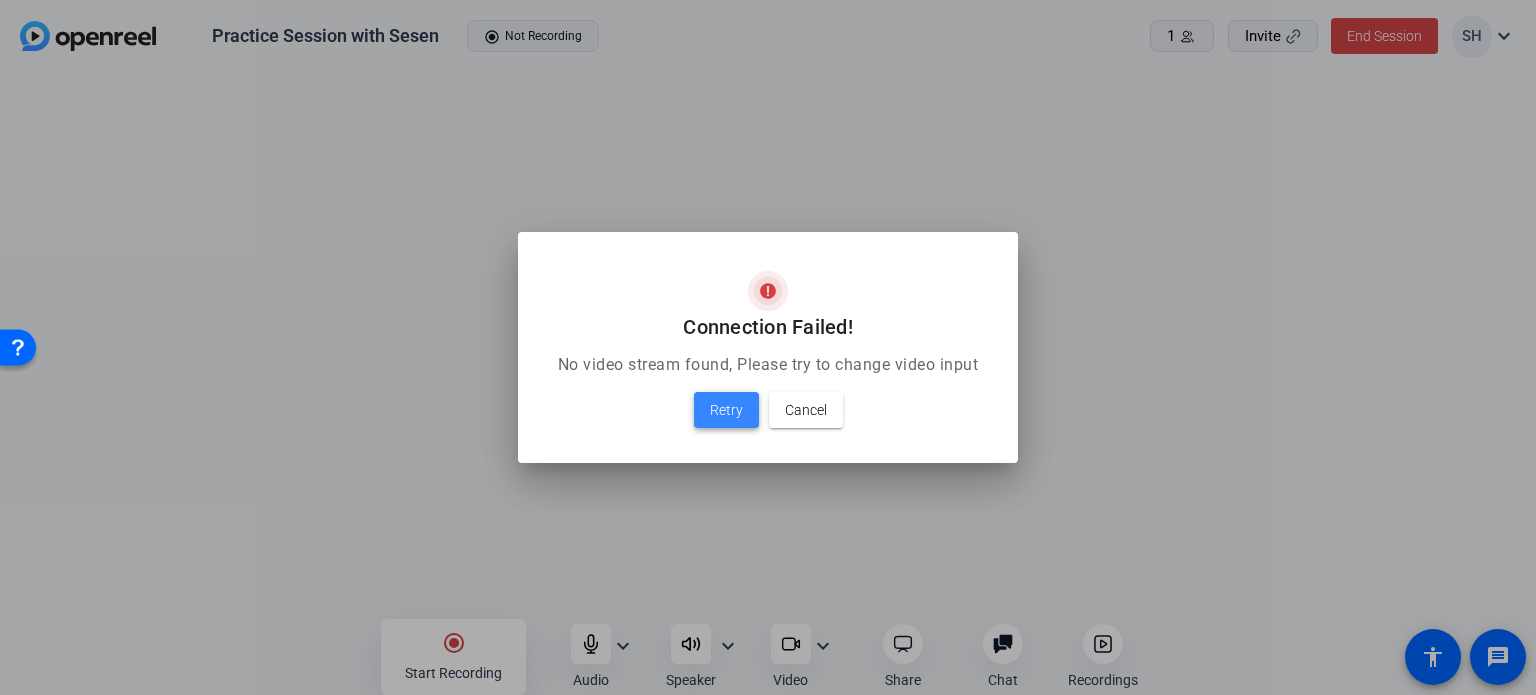 click on "Retry" at bounding box center (726, 410) 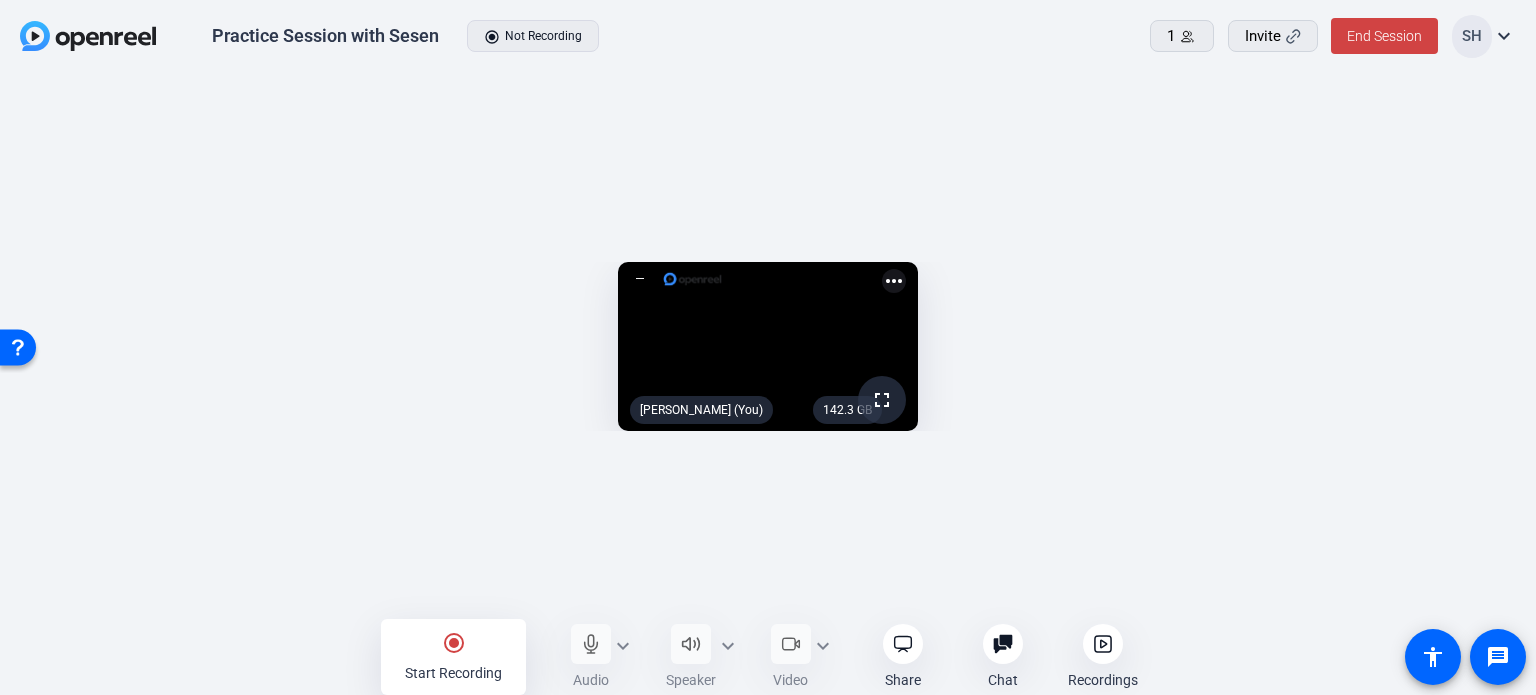 click on "radio_button_checked Start Recording
Audio expand_more
Speaker expand_more
Video expand_more
Share
Chat 0
Recordings more_horiz 0" 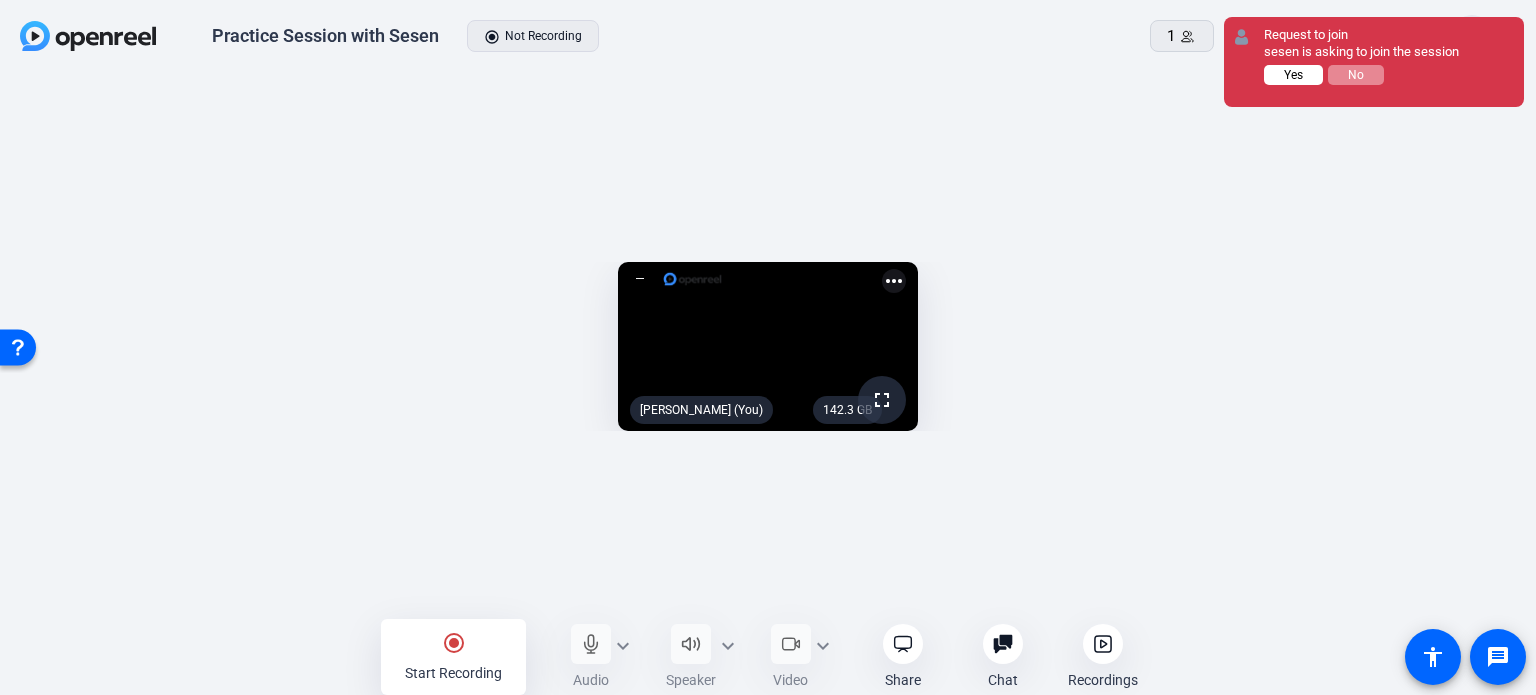 click on "Yes" at bounding box center [1293, 75] 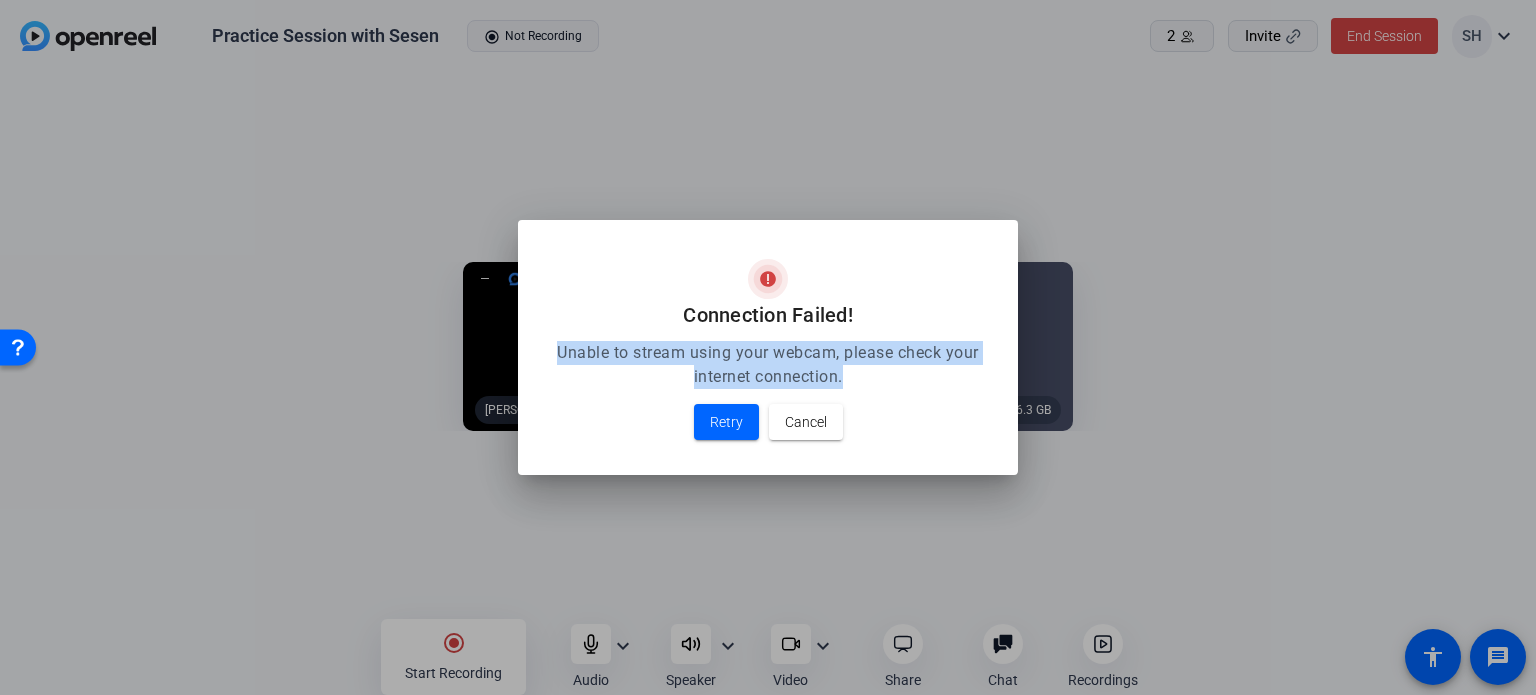 drag, startPoint x: 557, startPoint y: 349, endPoint x: 882, endPoint y: 376, distance: 326.1196 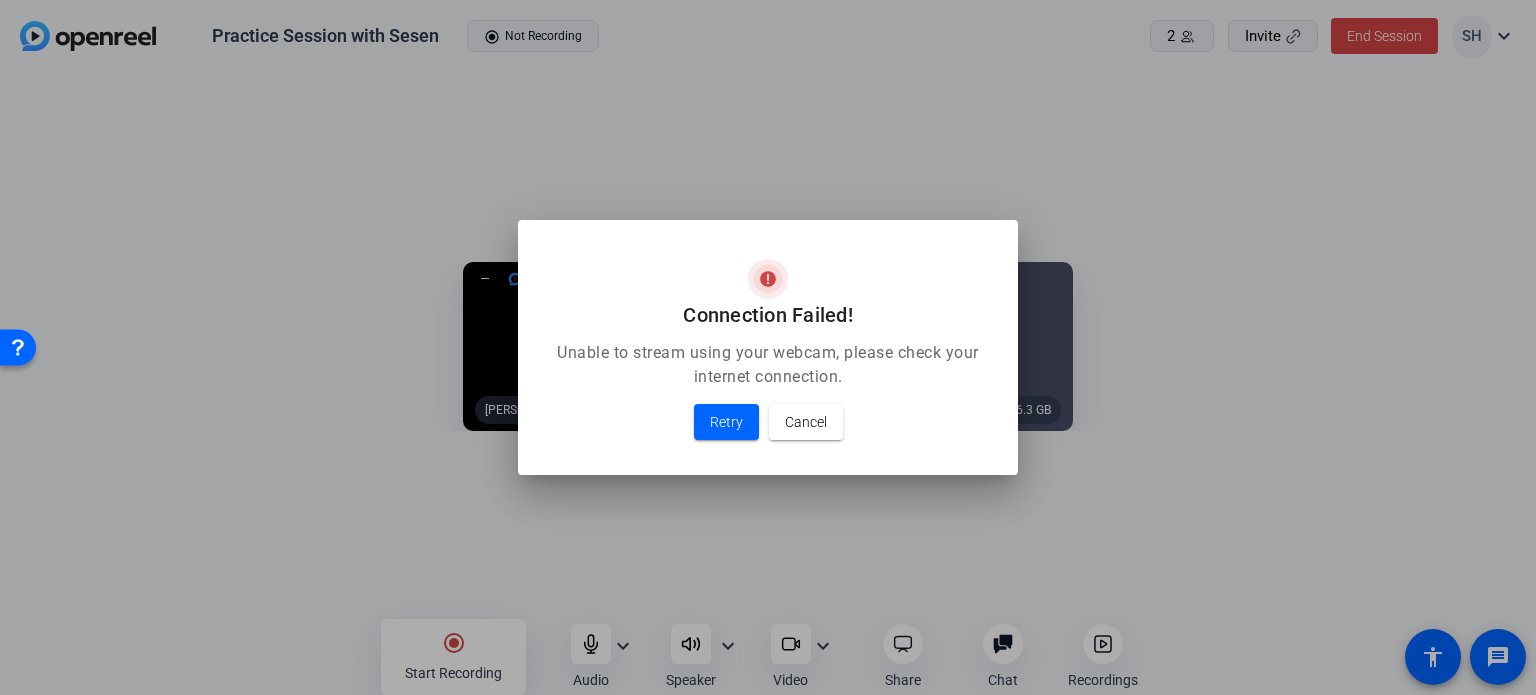click at bounding box center [768, 347] 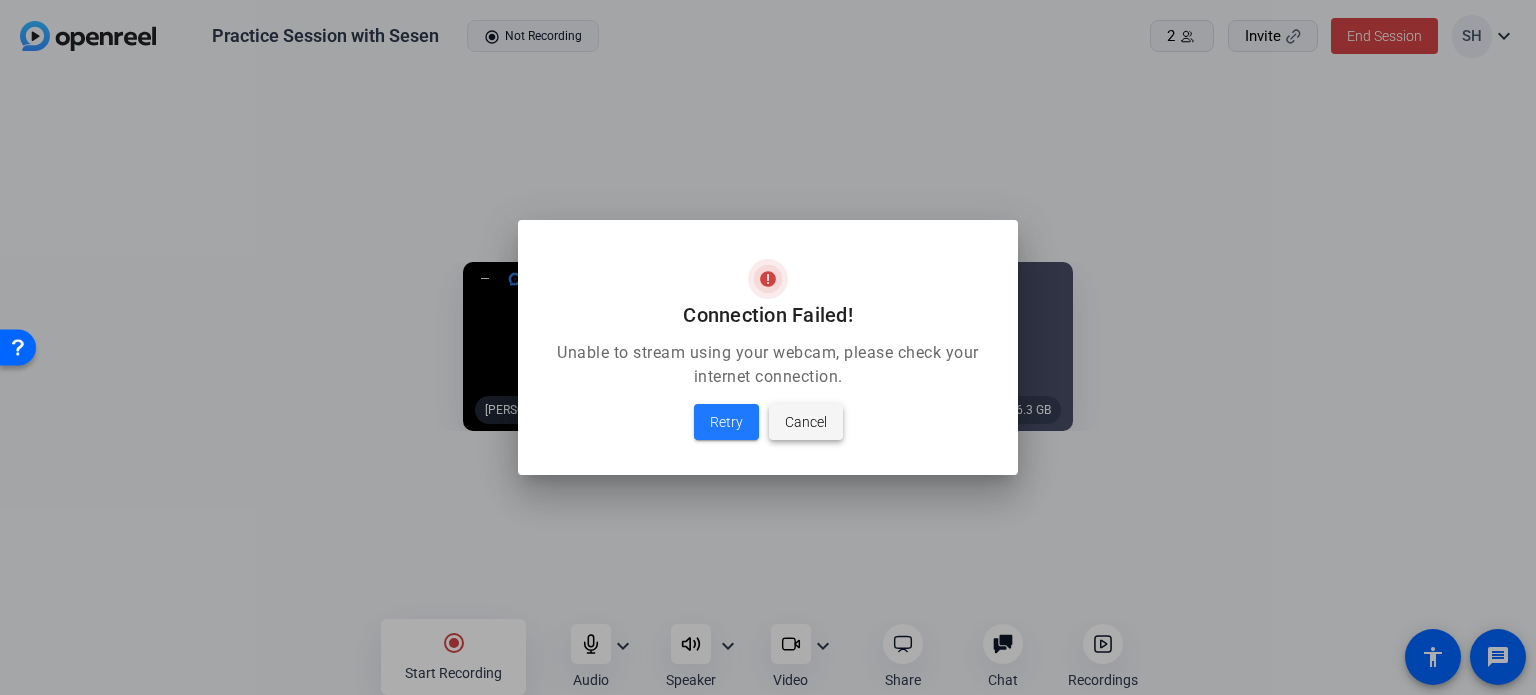 click on "Cancel" at bounding box center (806, 422) 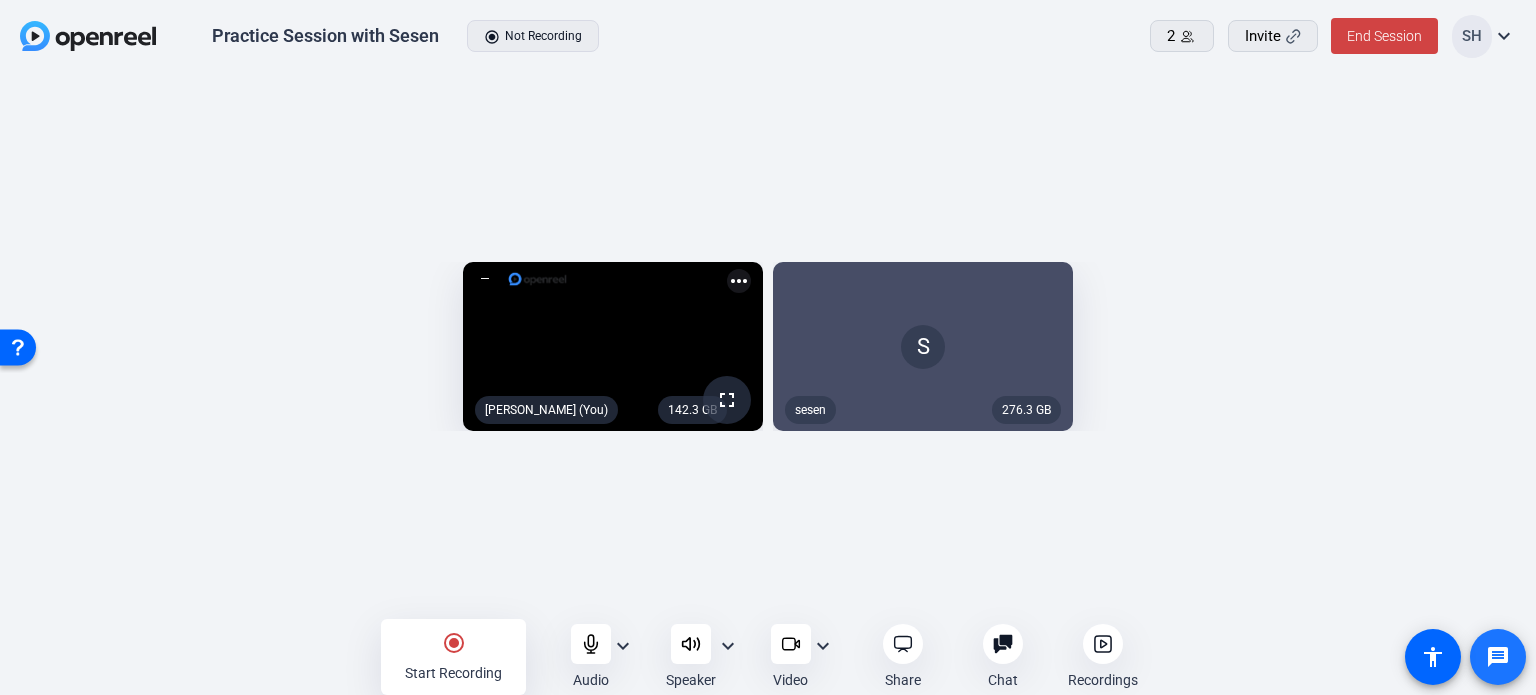 drag, startPoint x: 1498, startPoint y: 646, endPoint x: 1172, endPoint y: 689, distance: 328.82367 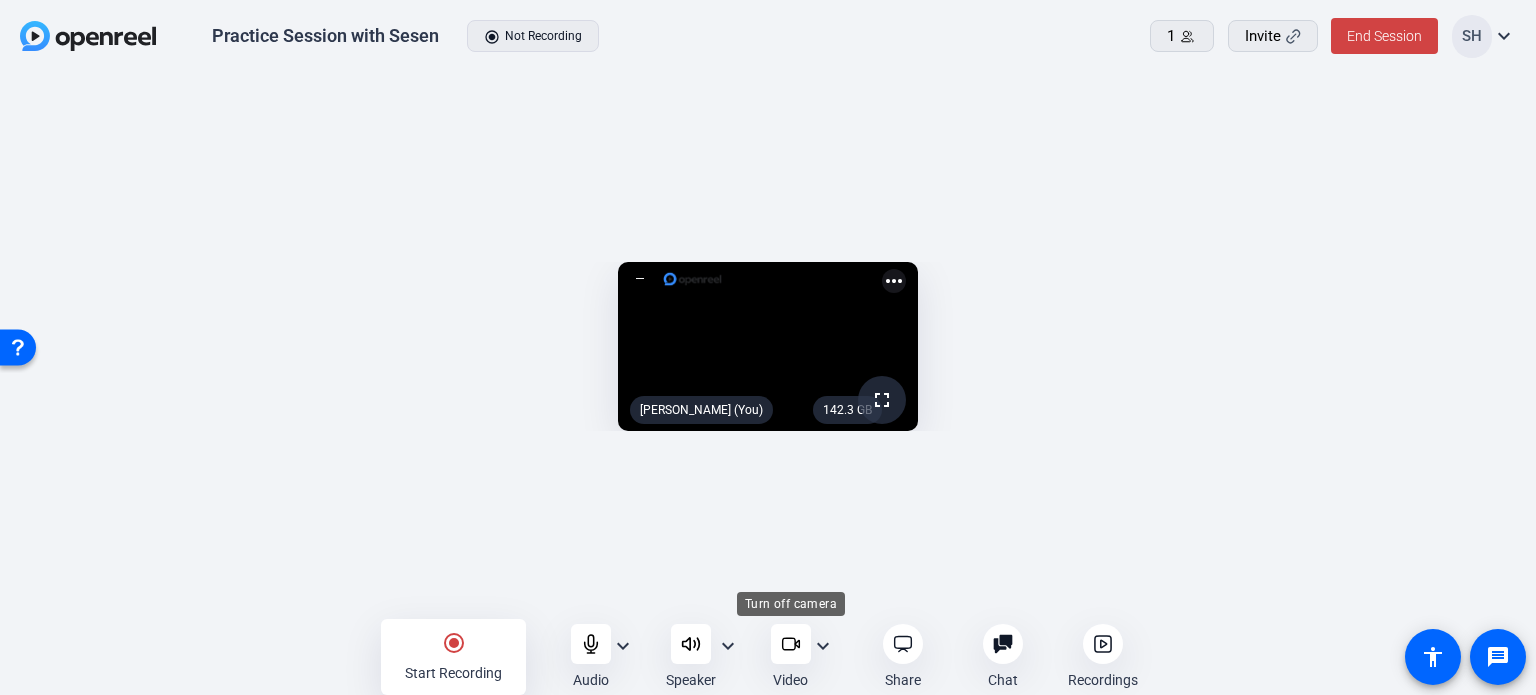 click 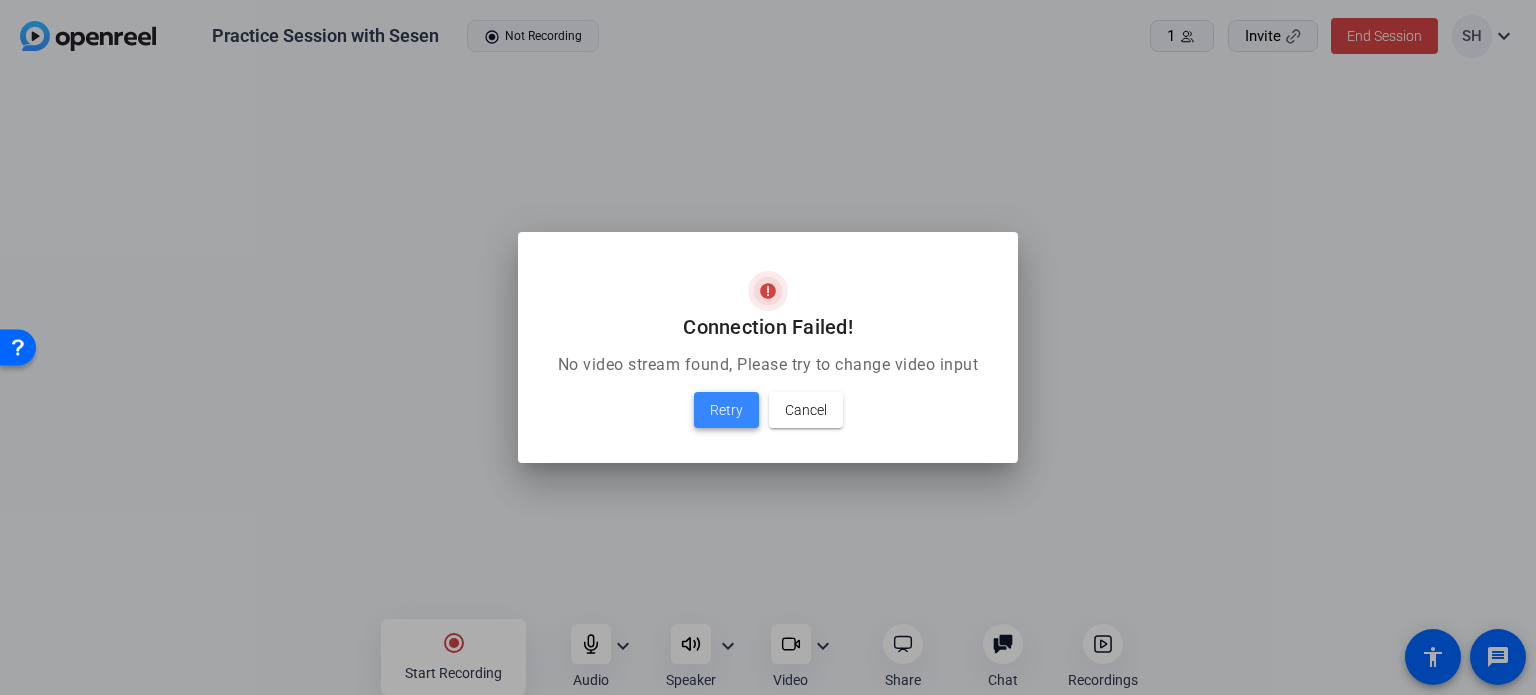 click at bounding box center (726, 410) 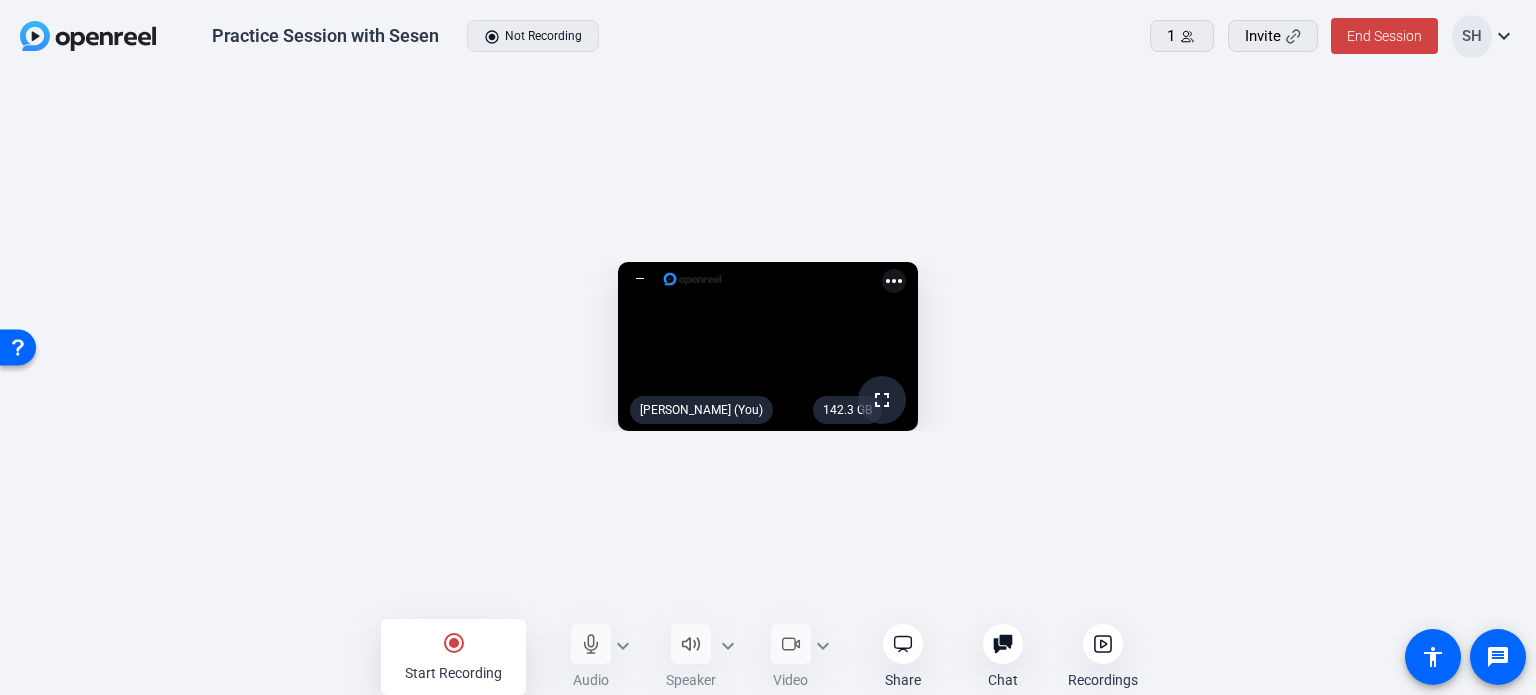 click on "expand_more" 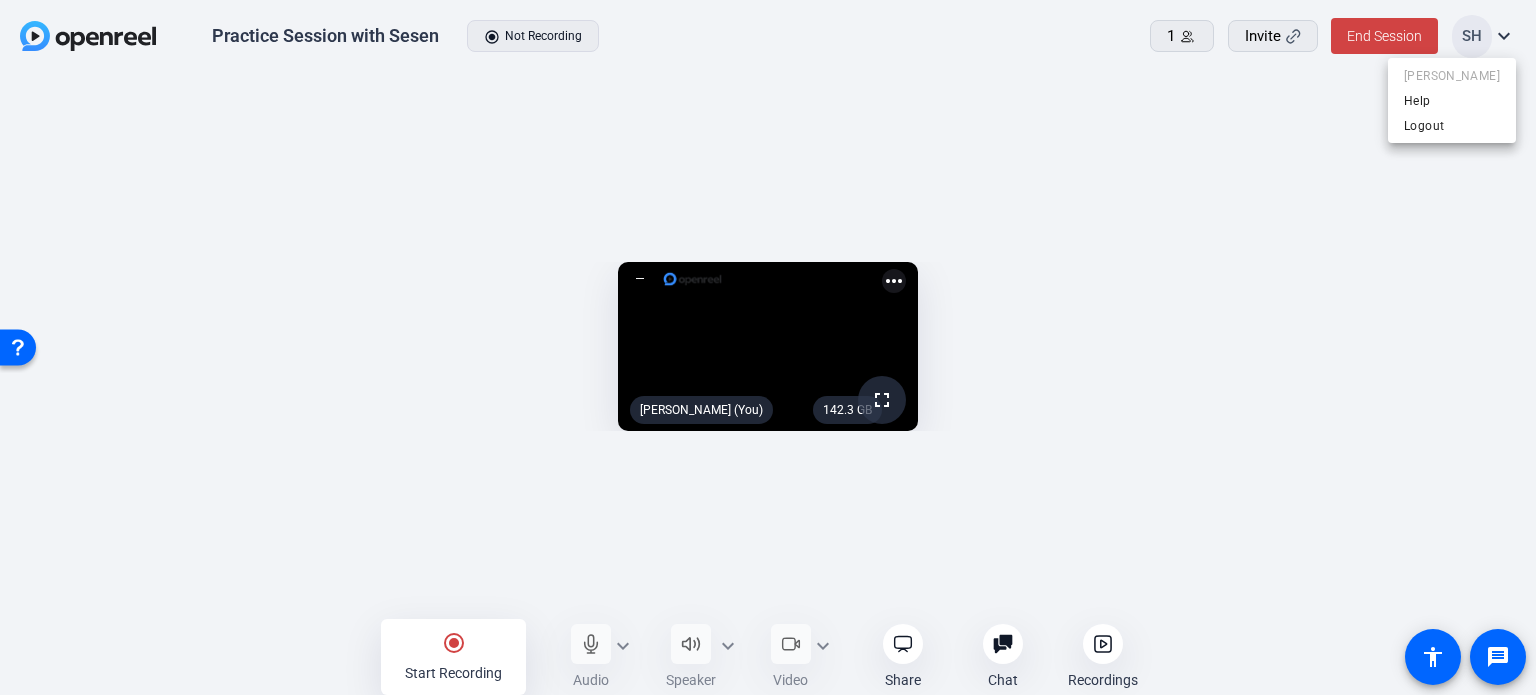 click at bounding box center (18, 346) 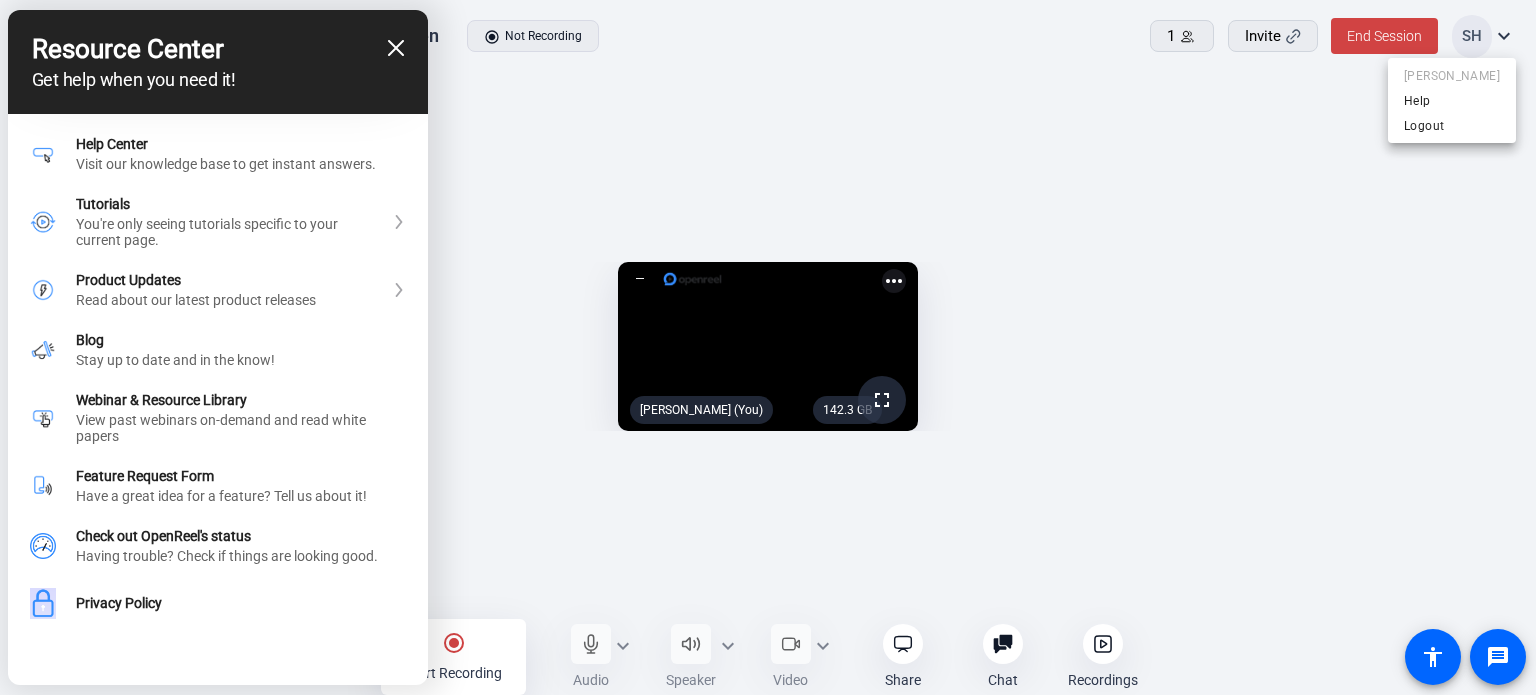 click at bounding box center [768, 347] 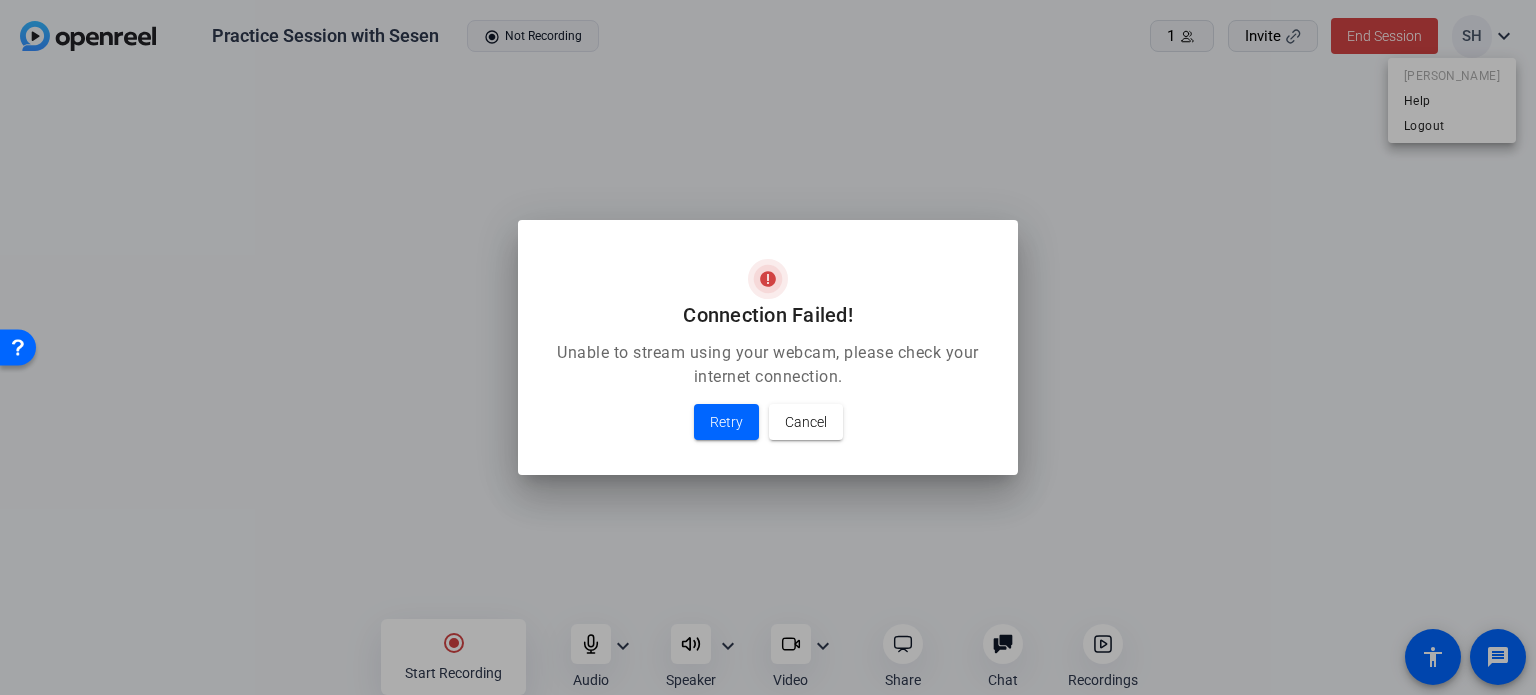 click at bounding box center (768, 347) 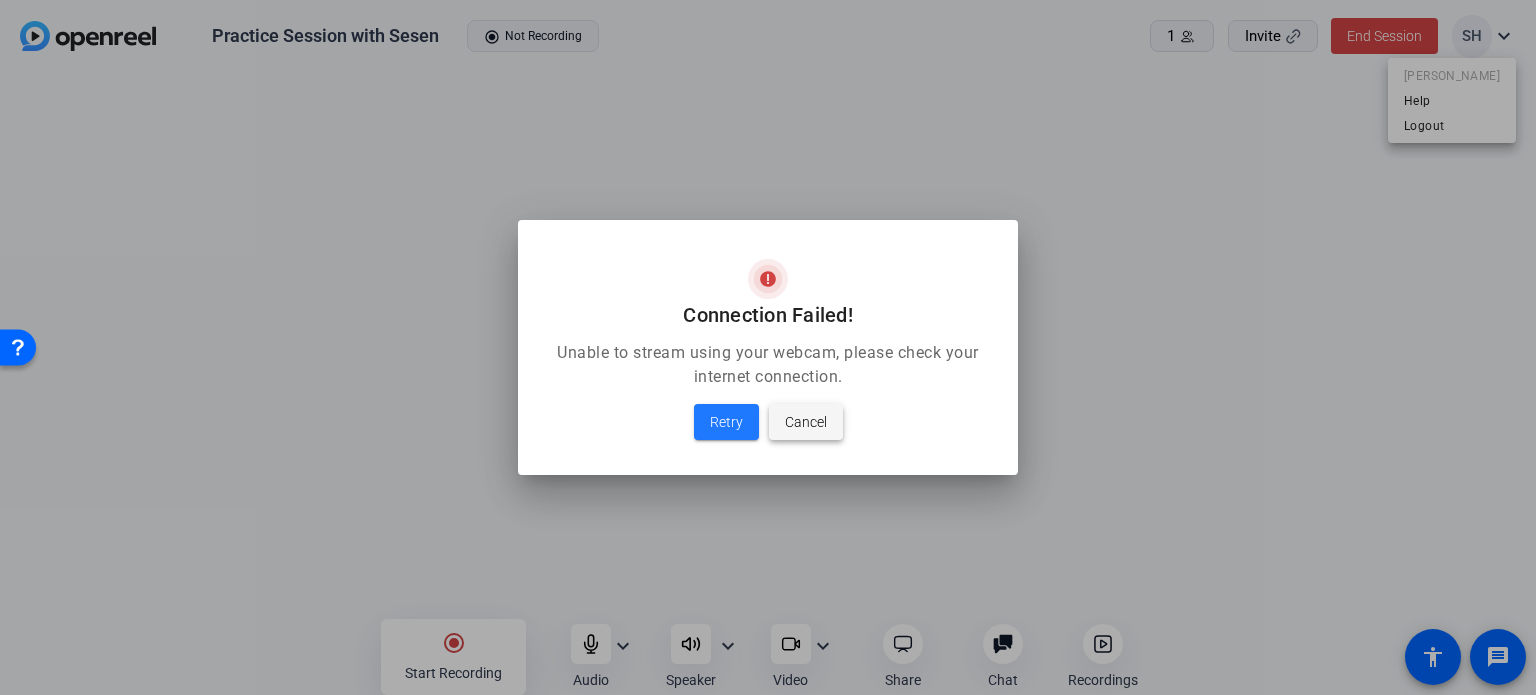click on "Cancel" at bounding box center (806, 422) 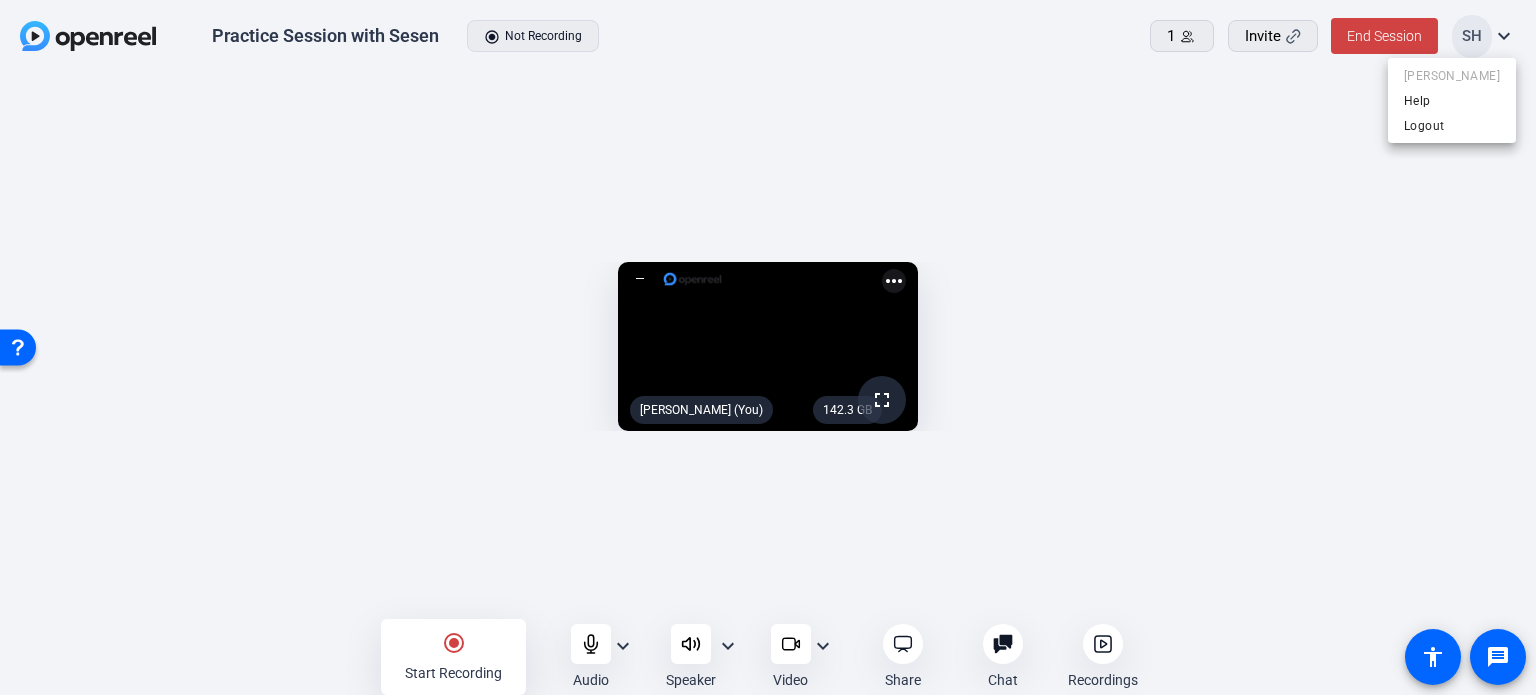 click at bounding box center (768, 347) 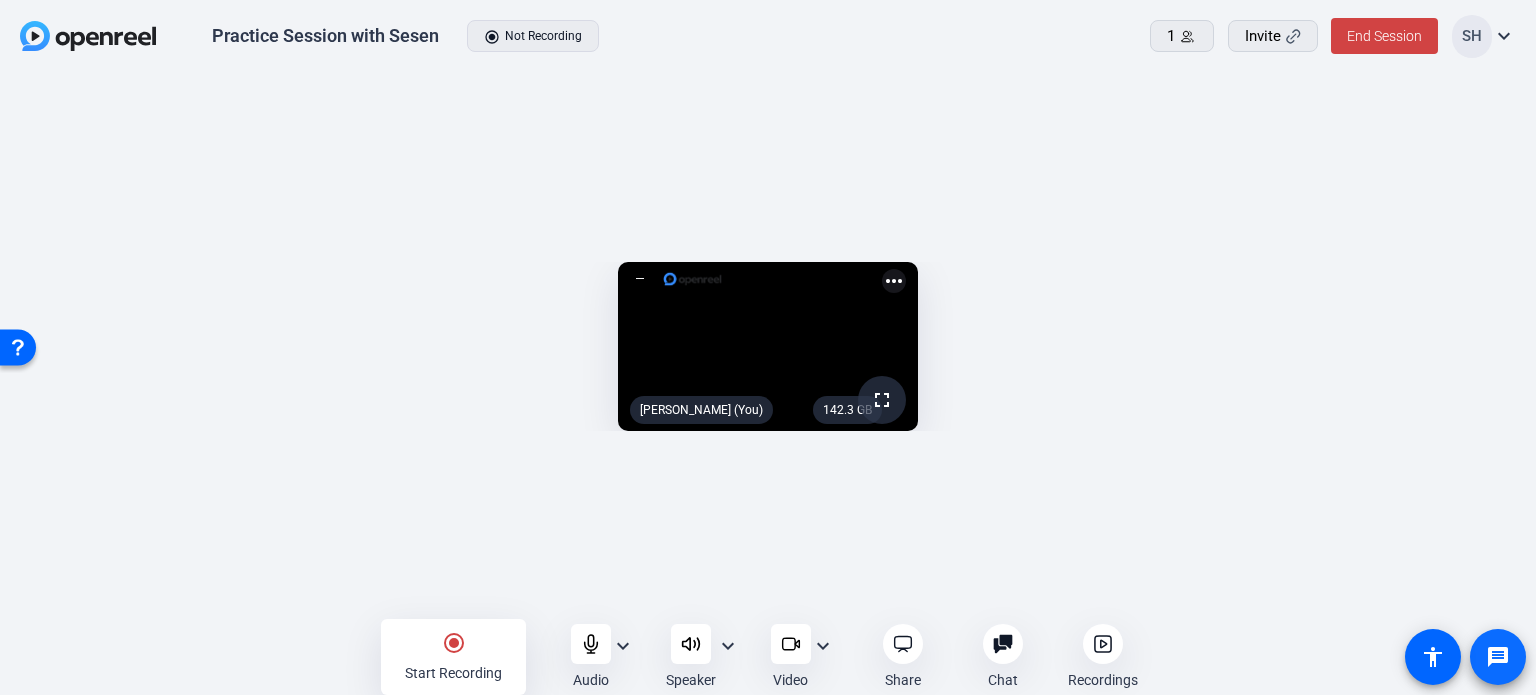 click on "message" 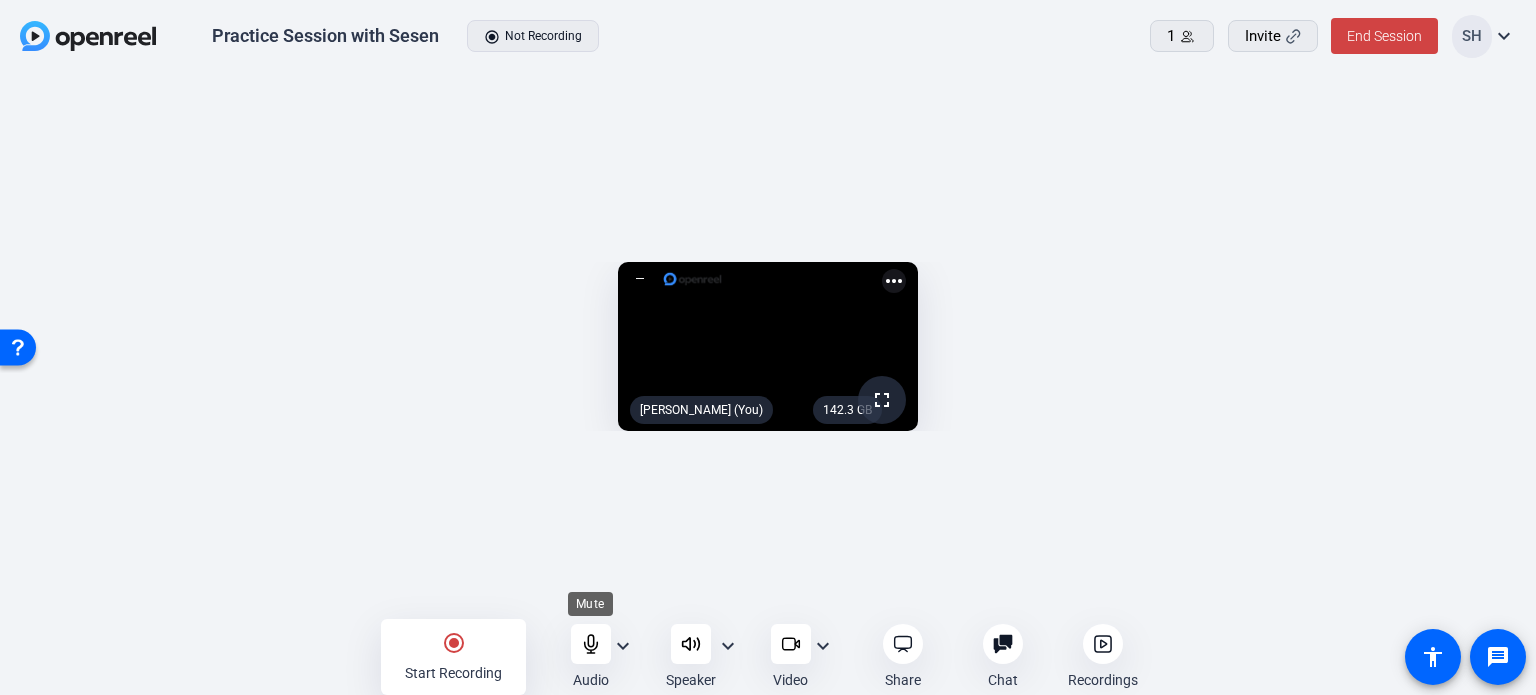 click 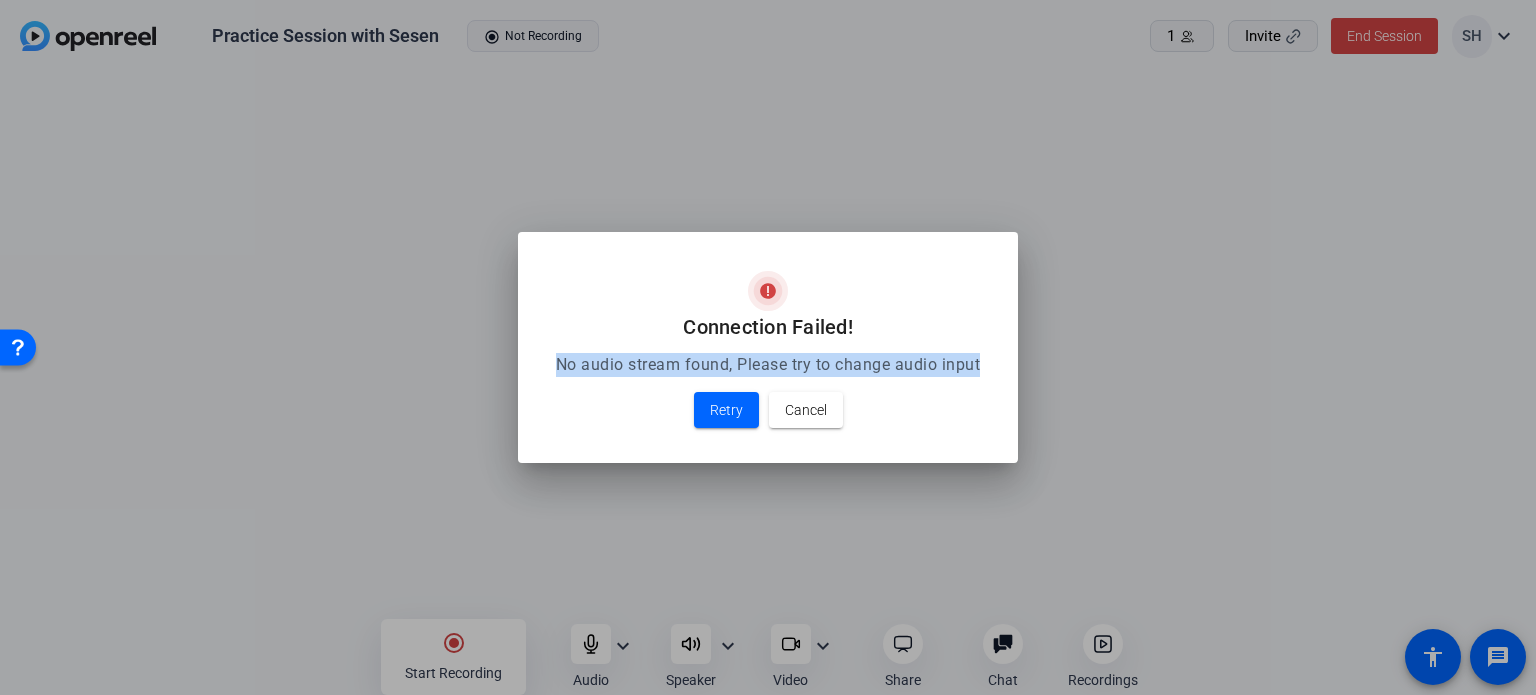drag, startPoint x: 556, startPoint y: 359, endPoint x: 988, endPoint y: 359, distance: 432 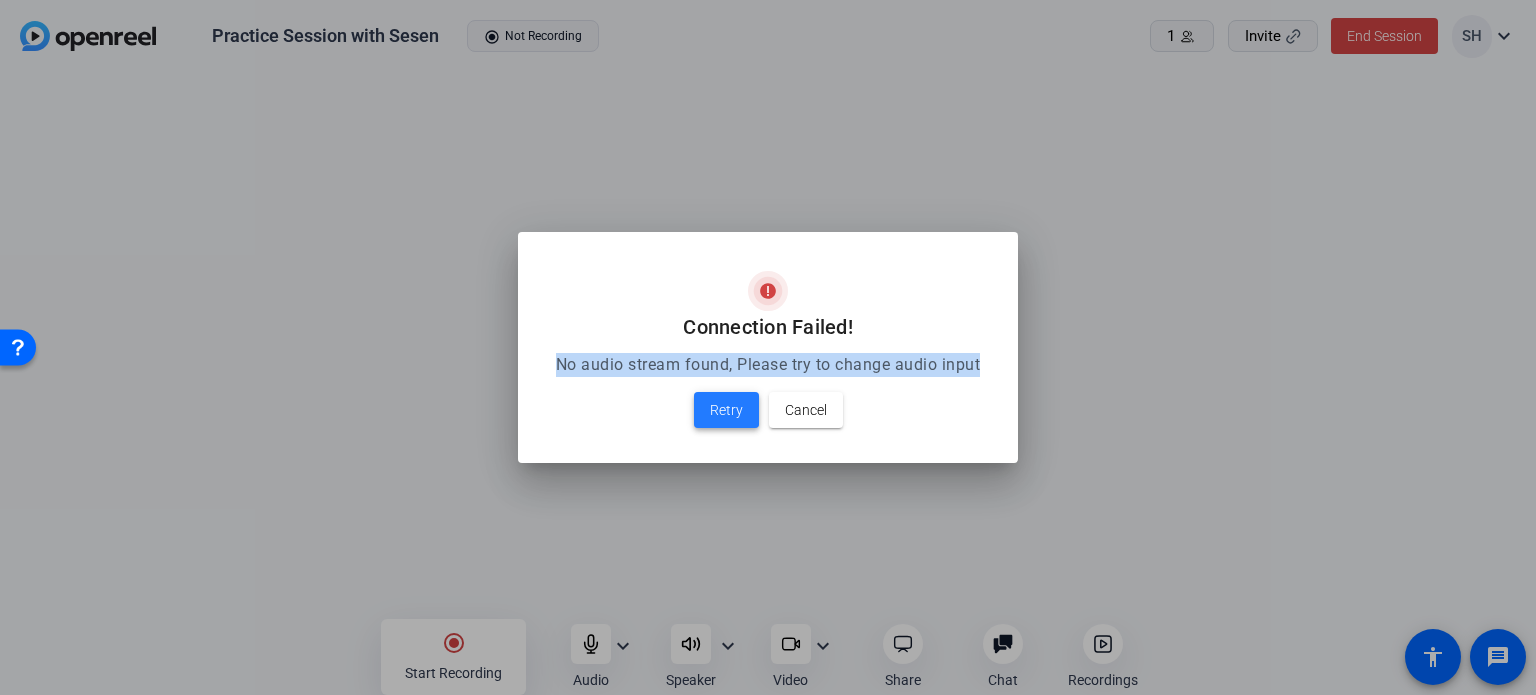 click at bounding box center (726, 410) 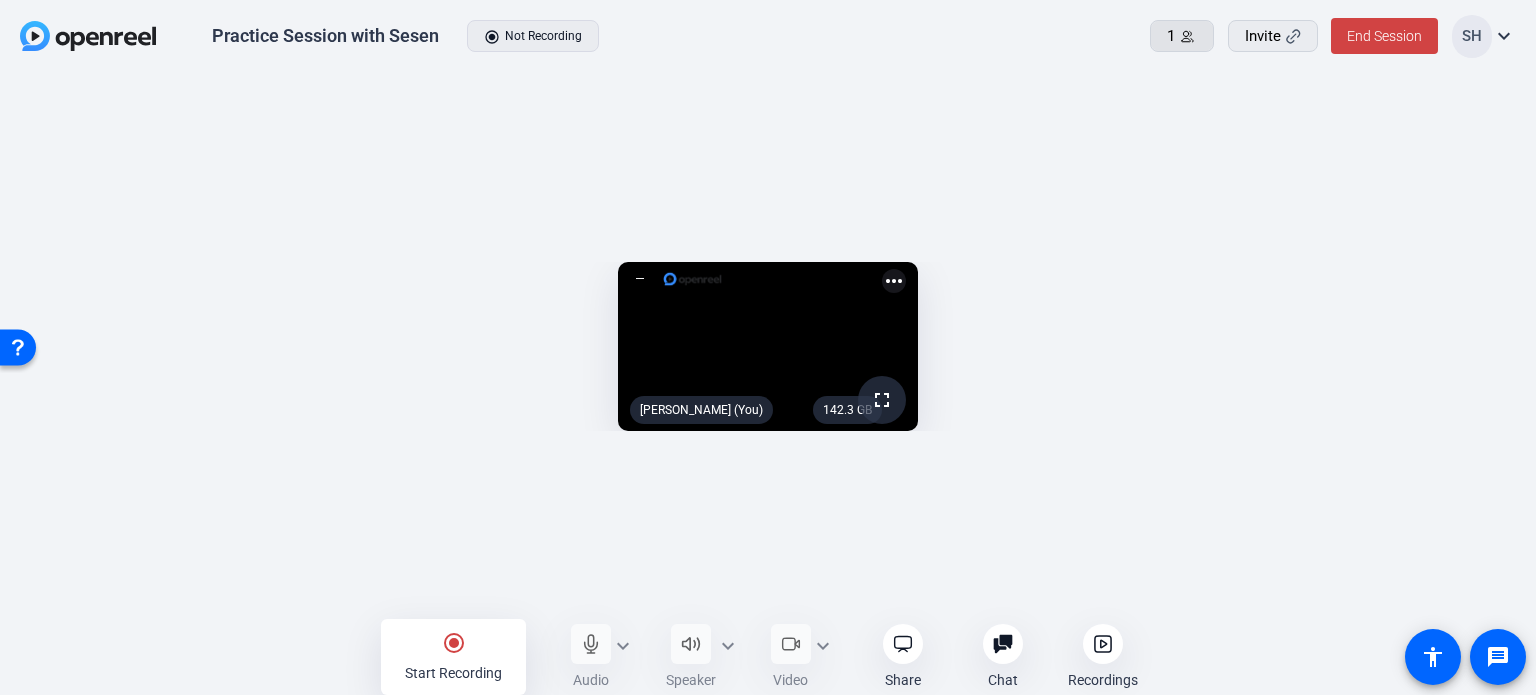 click 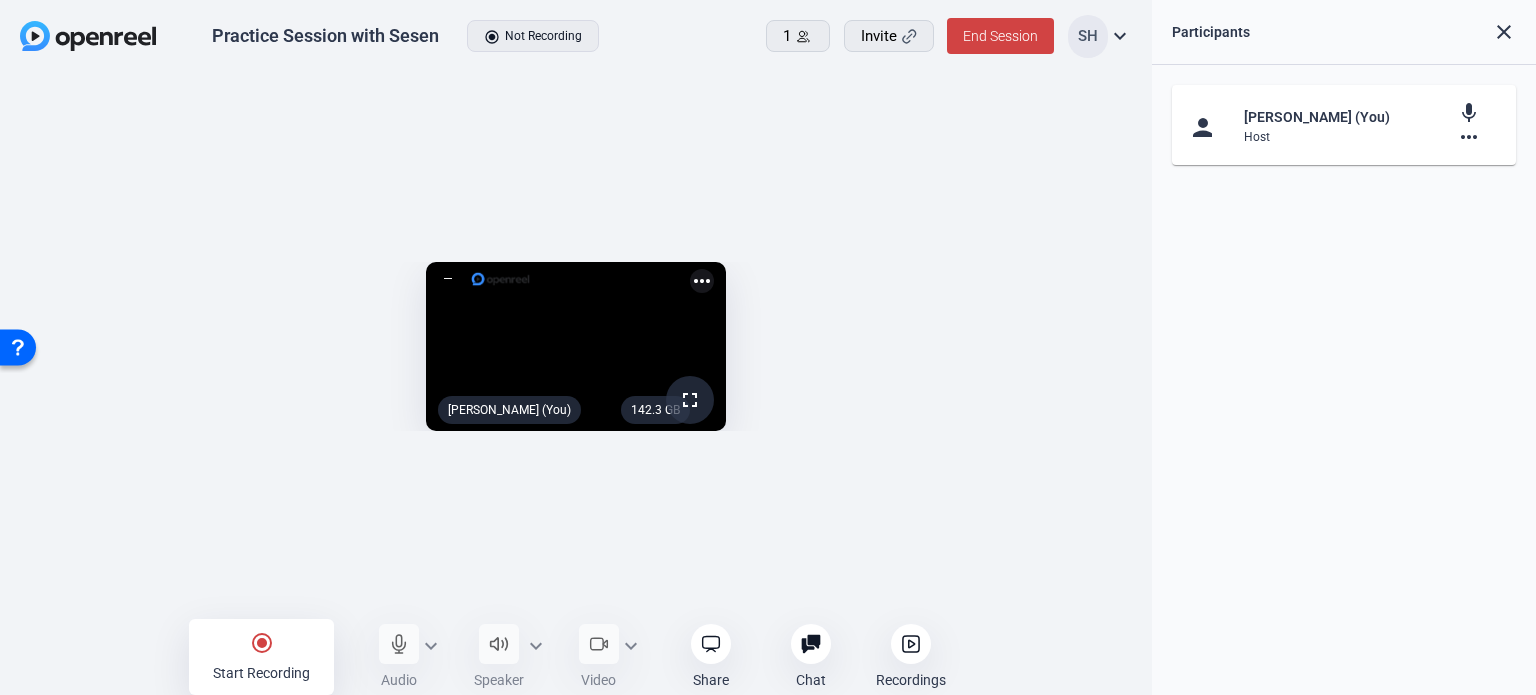 click on "more_horiz" 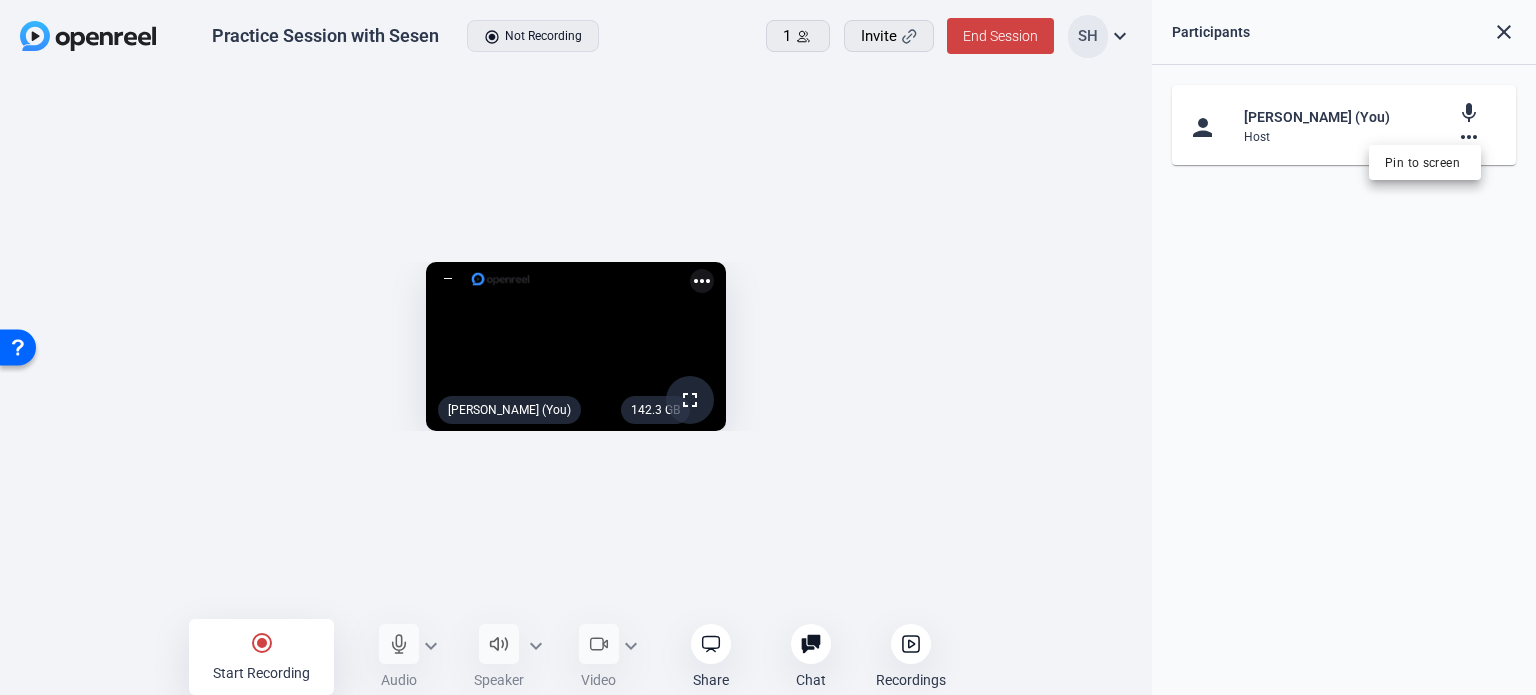 click at bounding box center (768, 347) 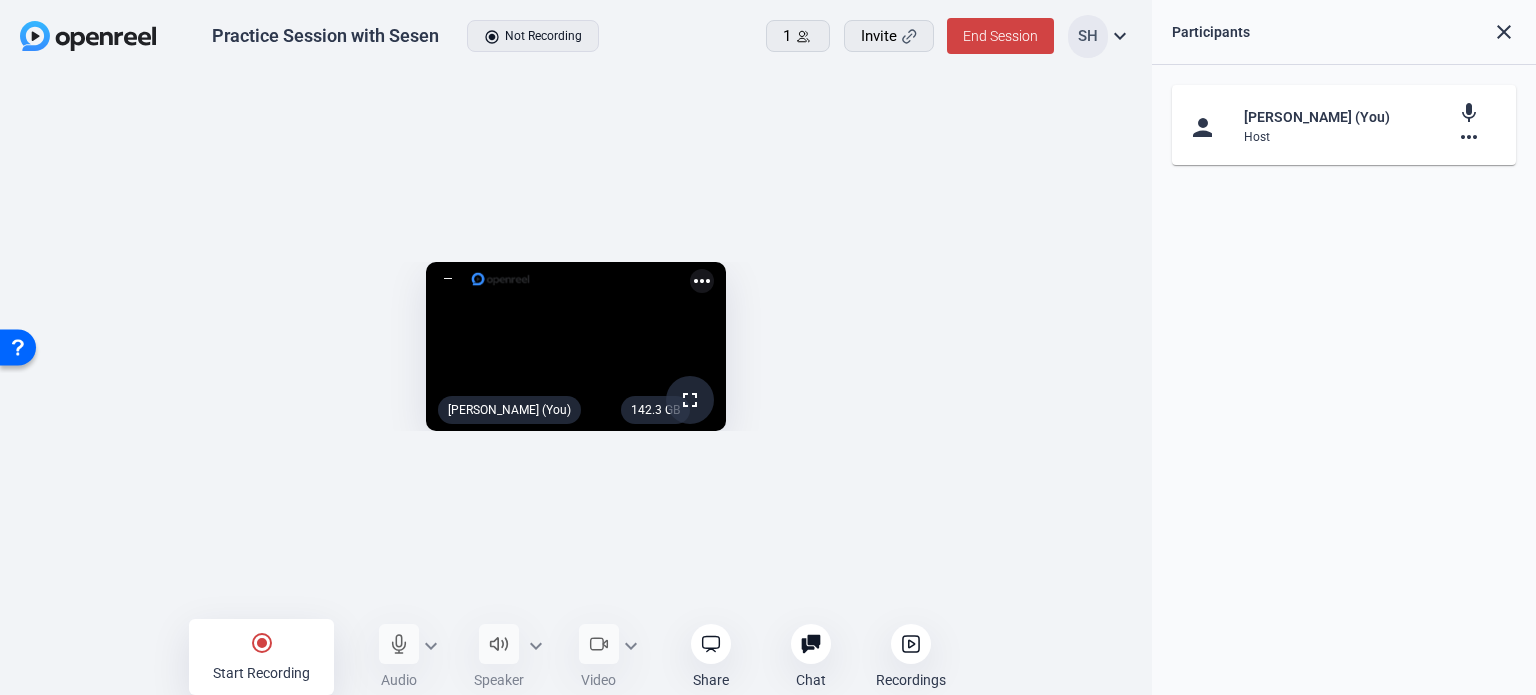 click on "mic" 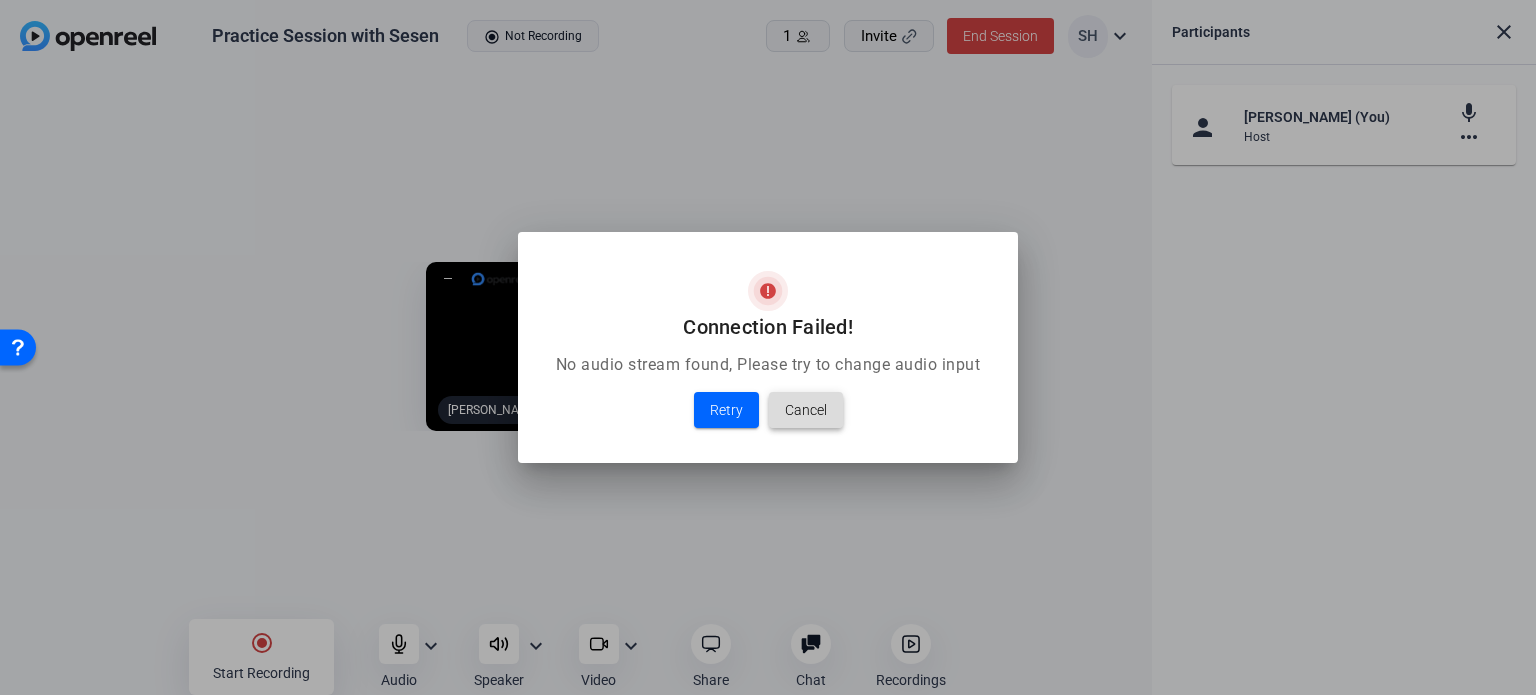drag, startPoint x: 816, startPoint y: 419, endPoint x: 1112, endPoint y: 193, distance: 372.41376 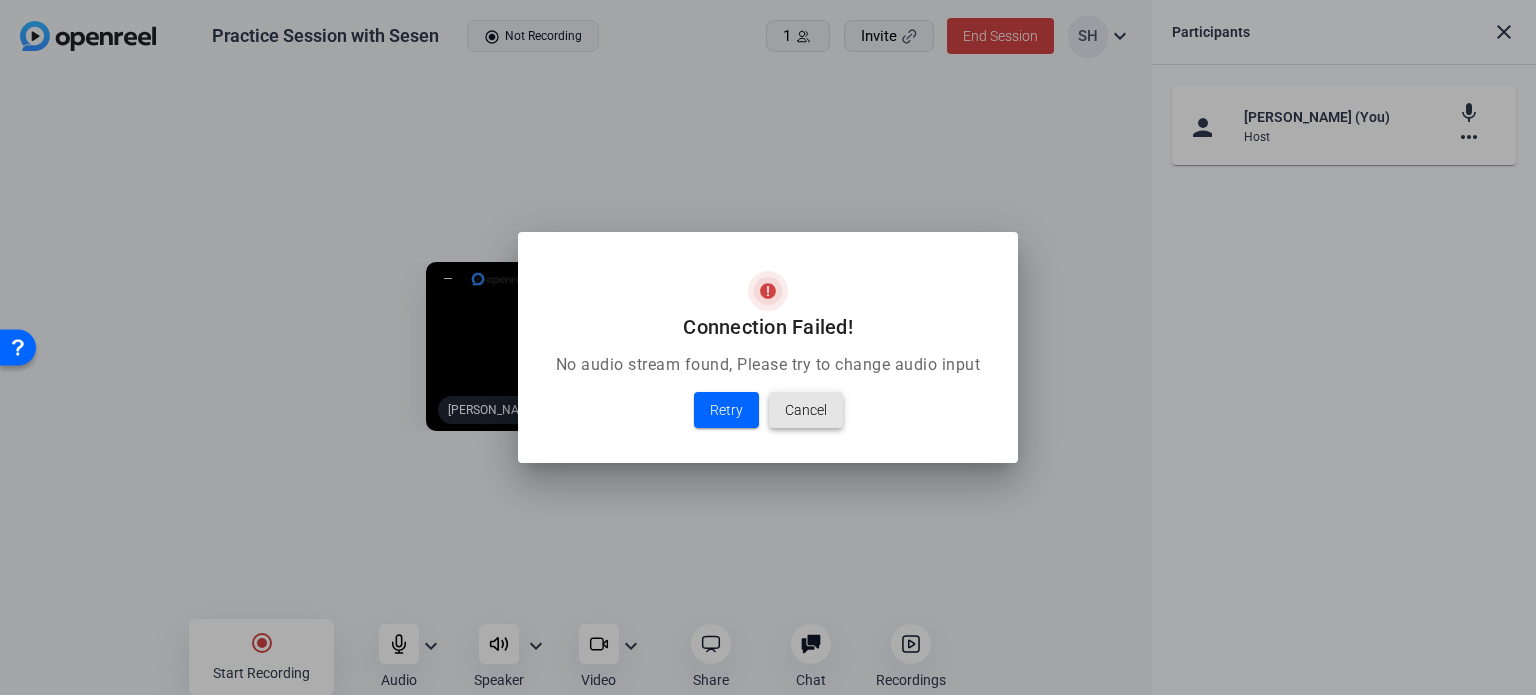 click on "Cancel" at bounding box center (806, 410) 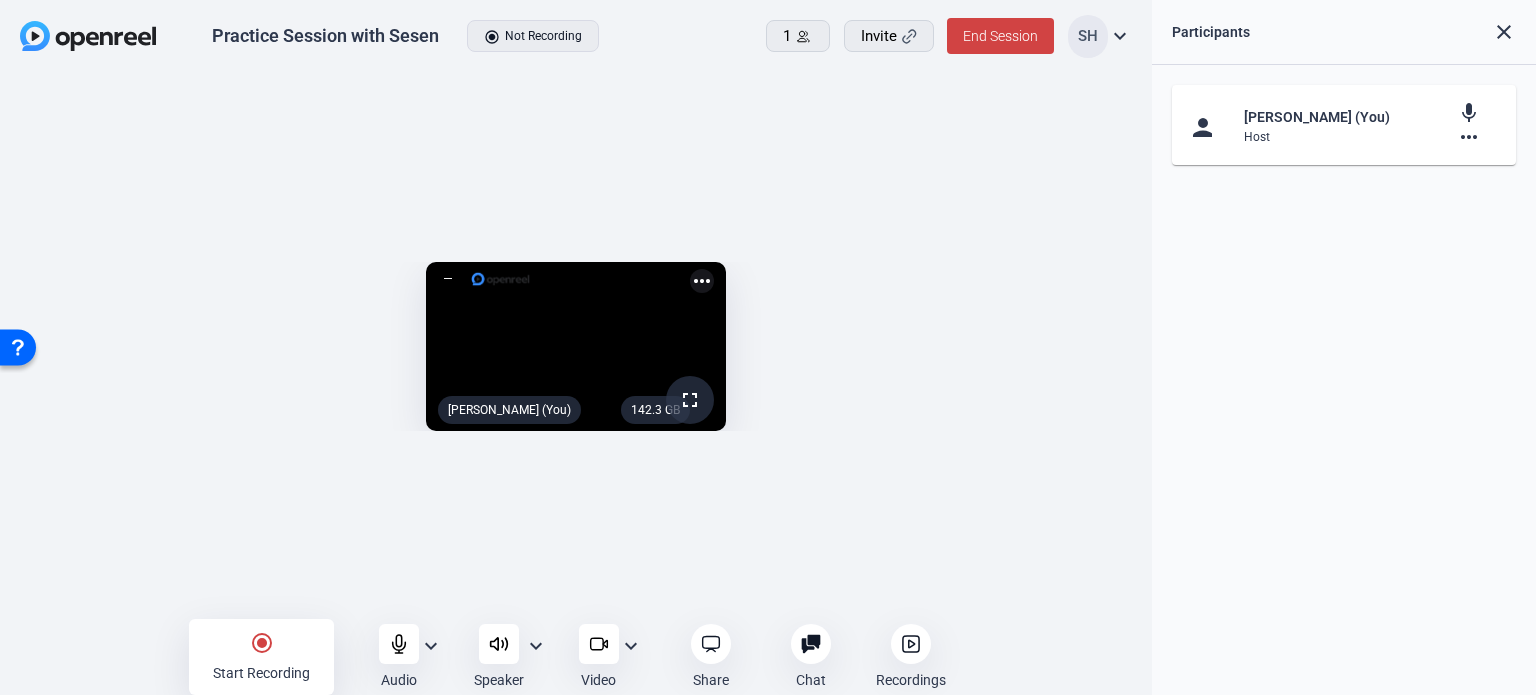 click on "close" 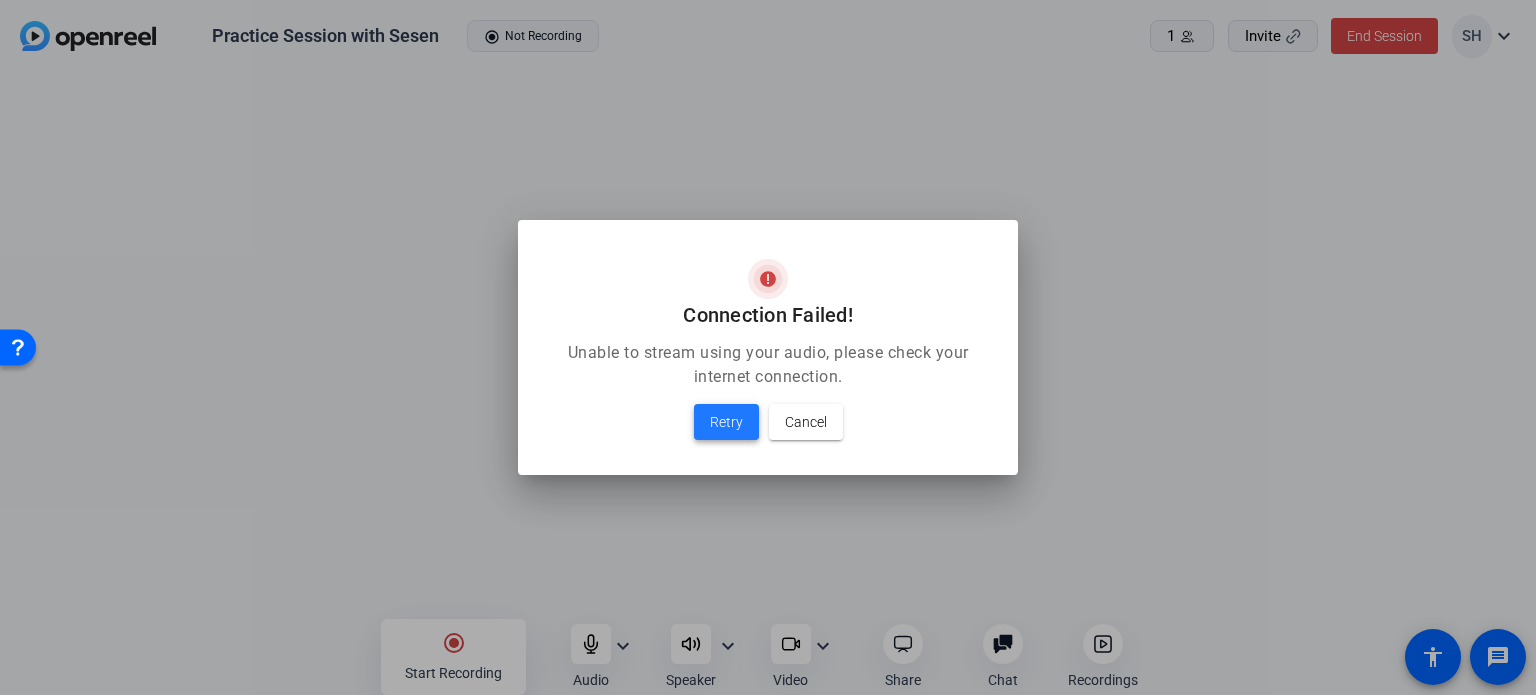 click on "Retry" at bounding box center (726, 422) 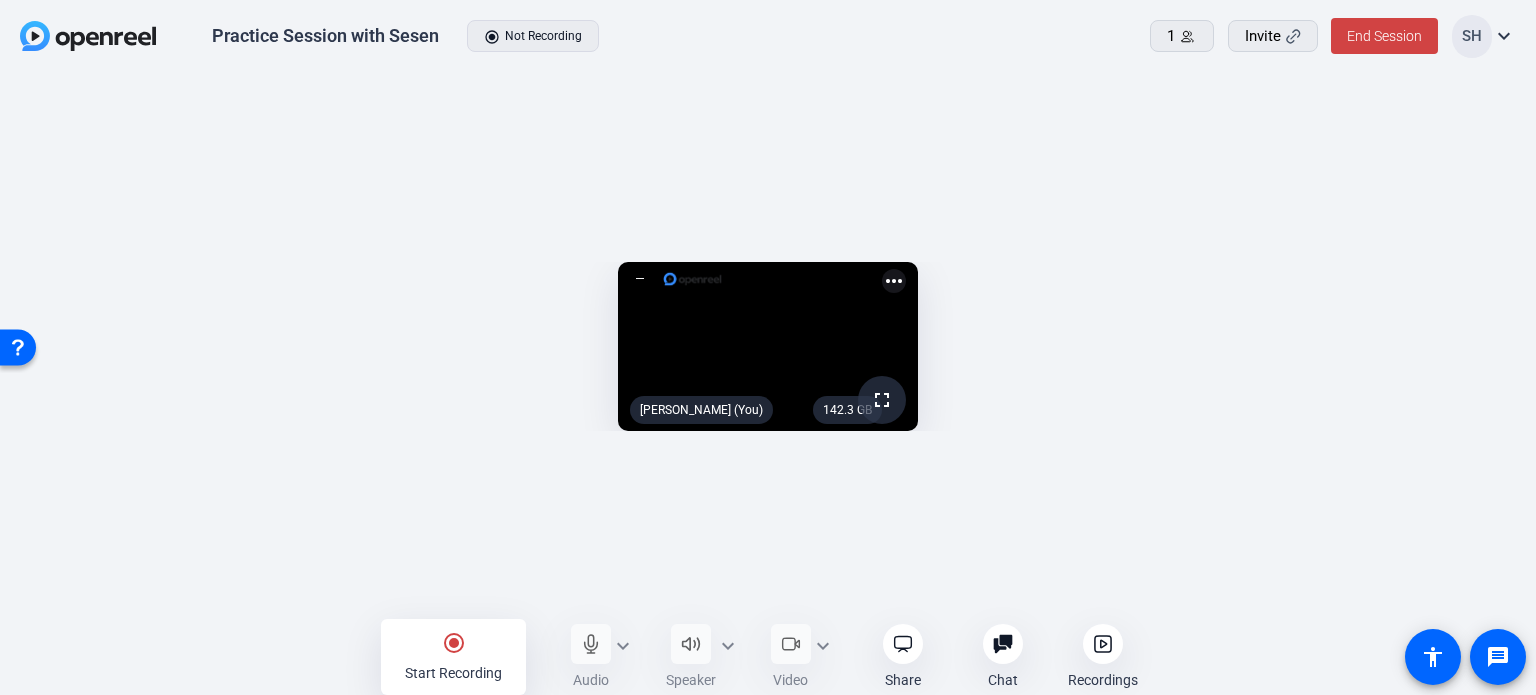 click on "more_horiz" 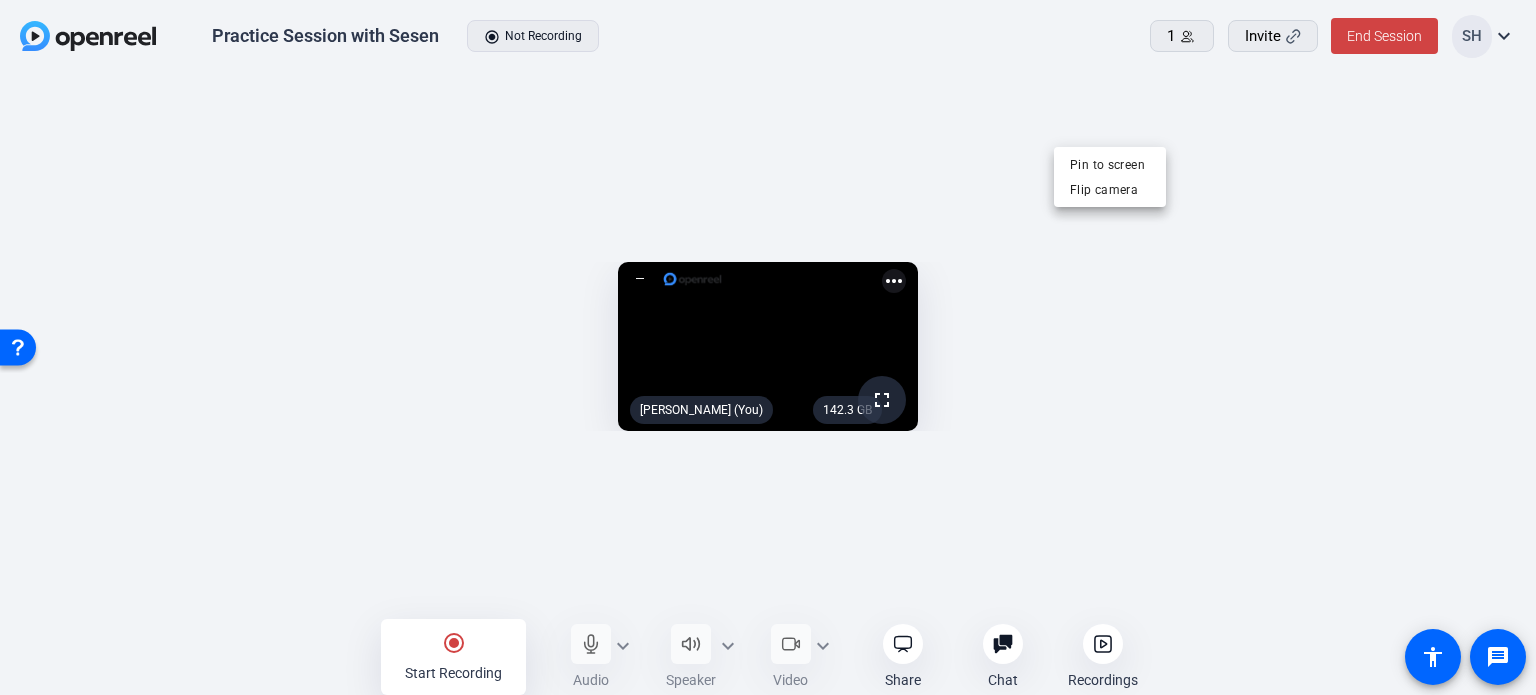 click at bounding box center [768, 347] 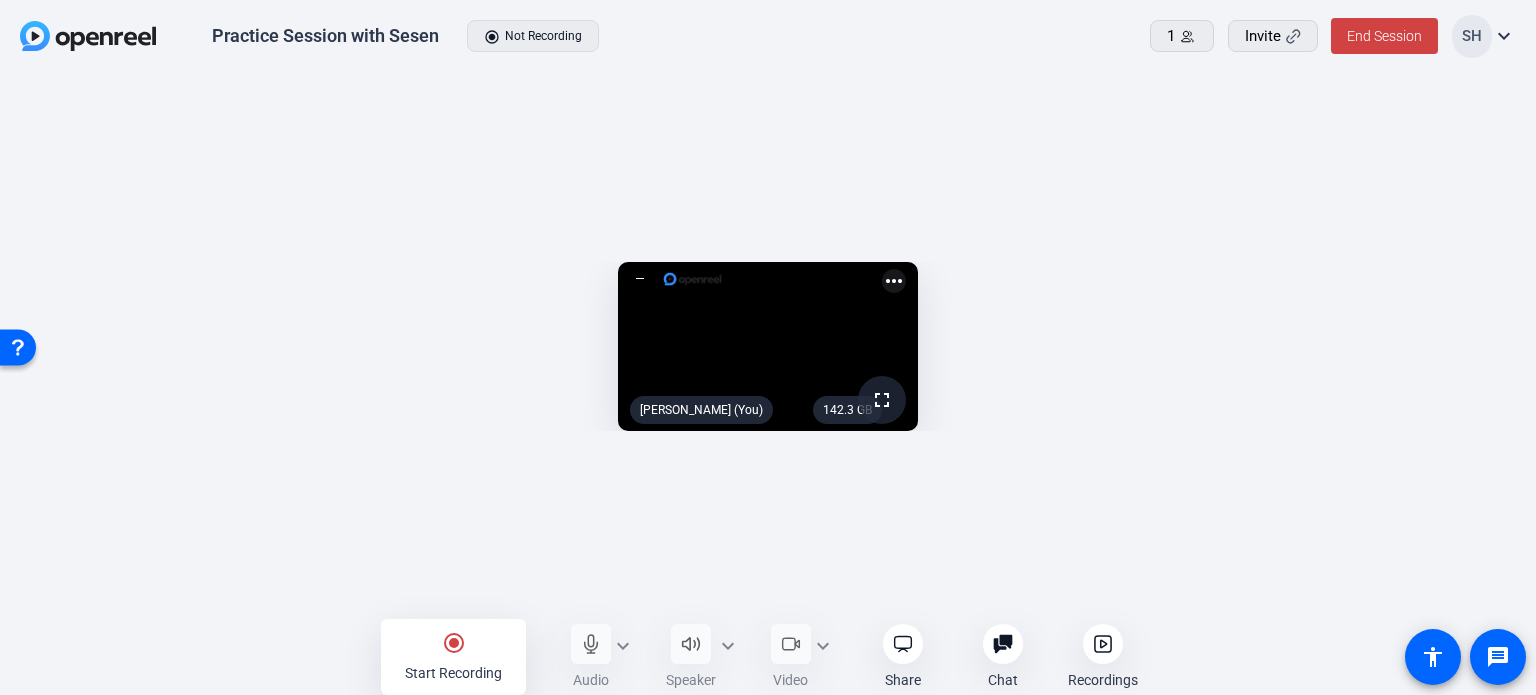 click on "fullscreen" 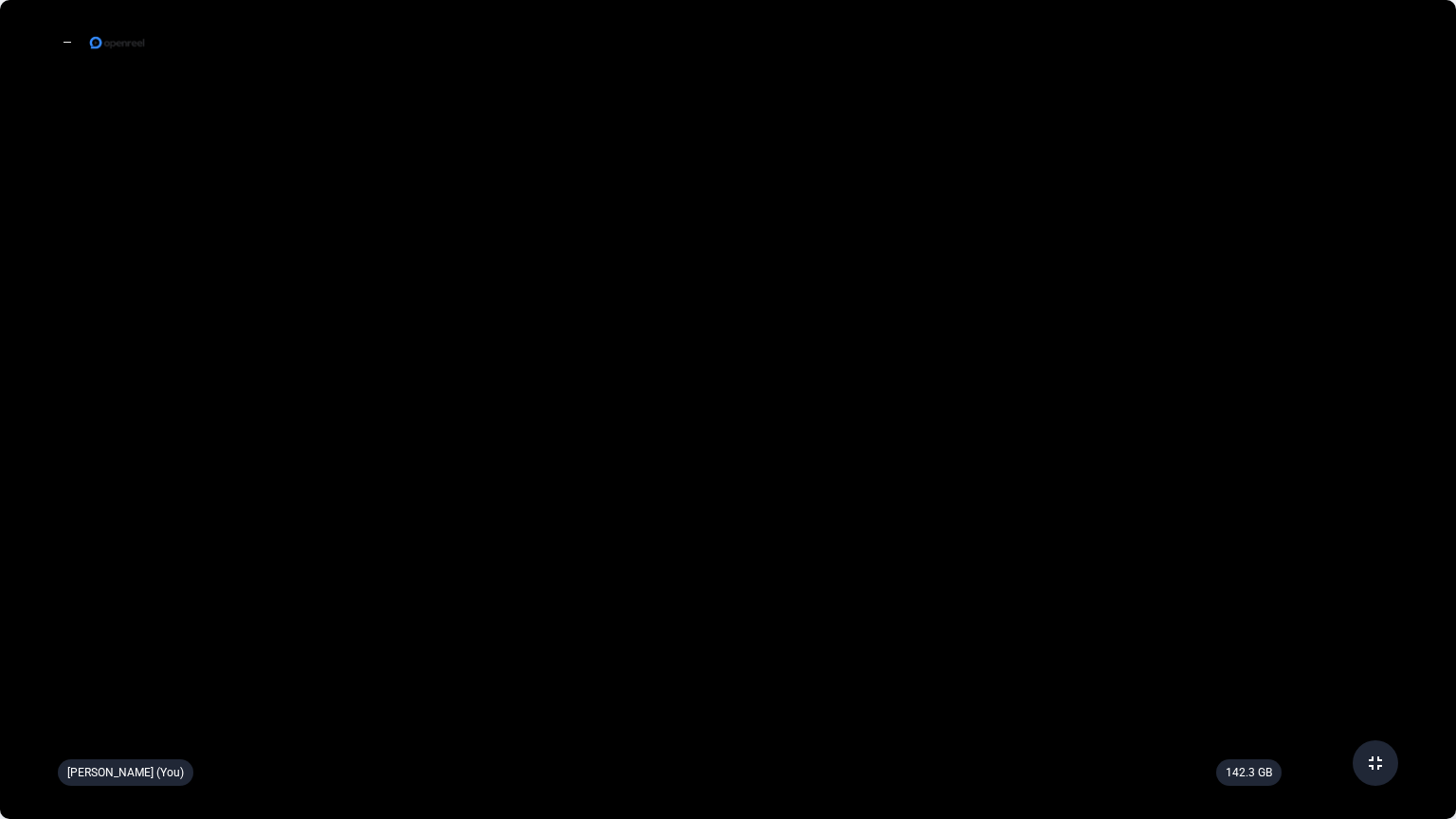 click 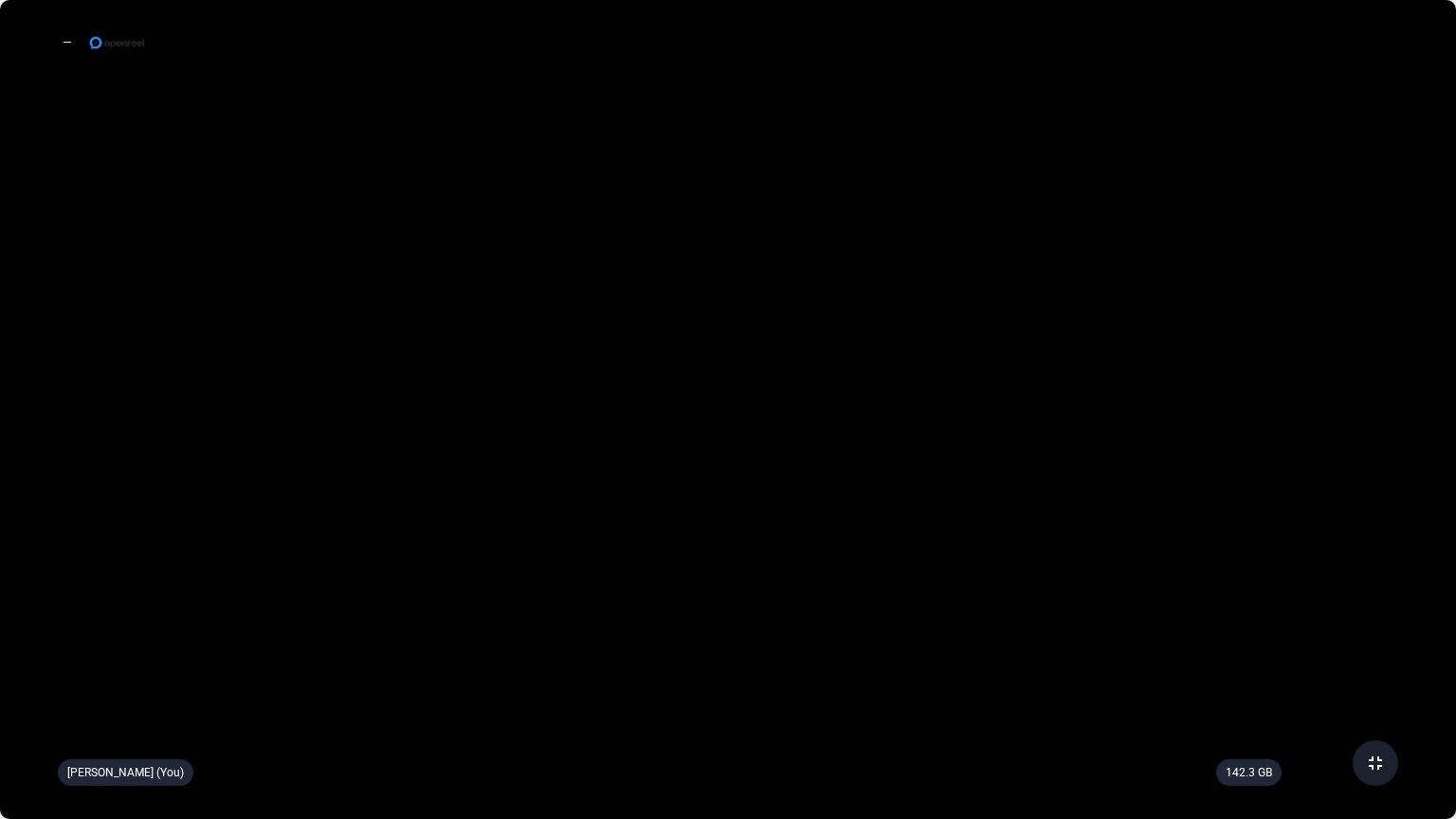 click on "fullscreen_exit" 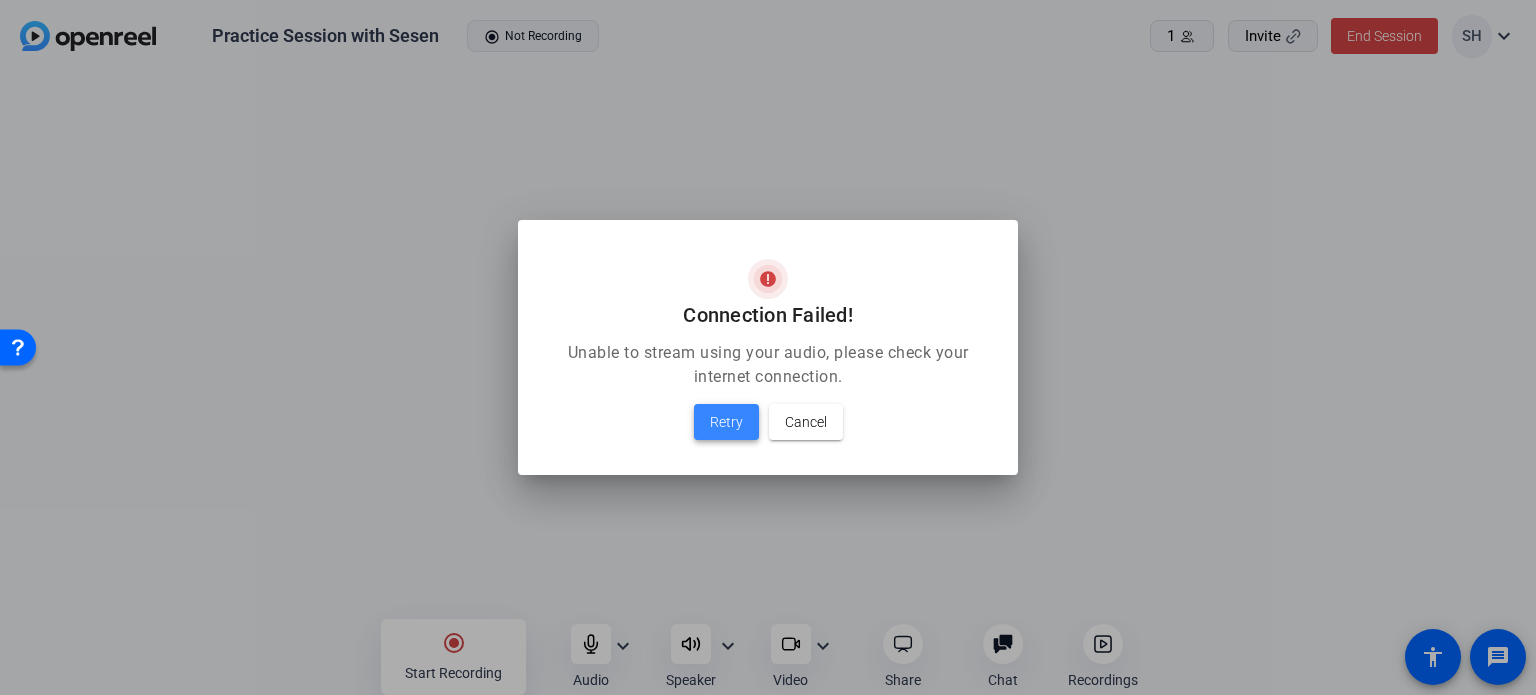 click on "Retry" at bounding box center [726, 422] 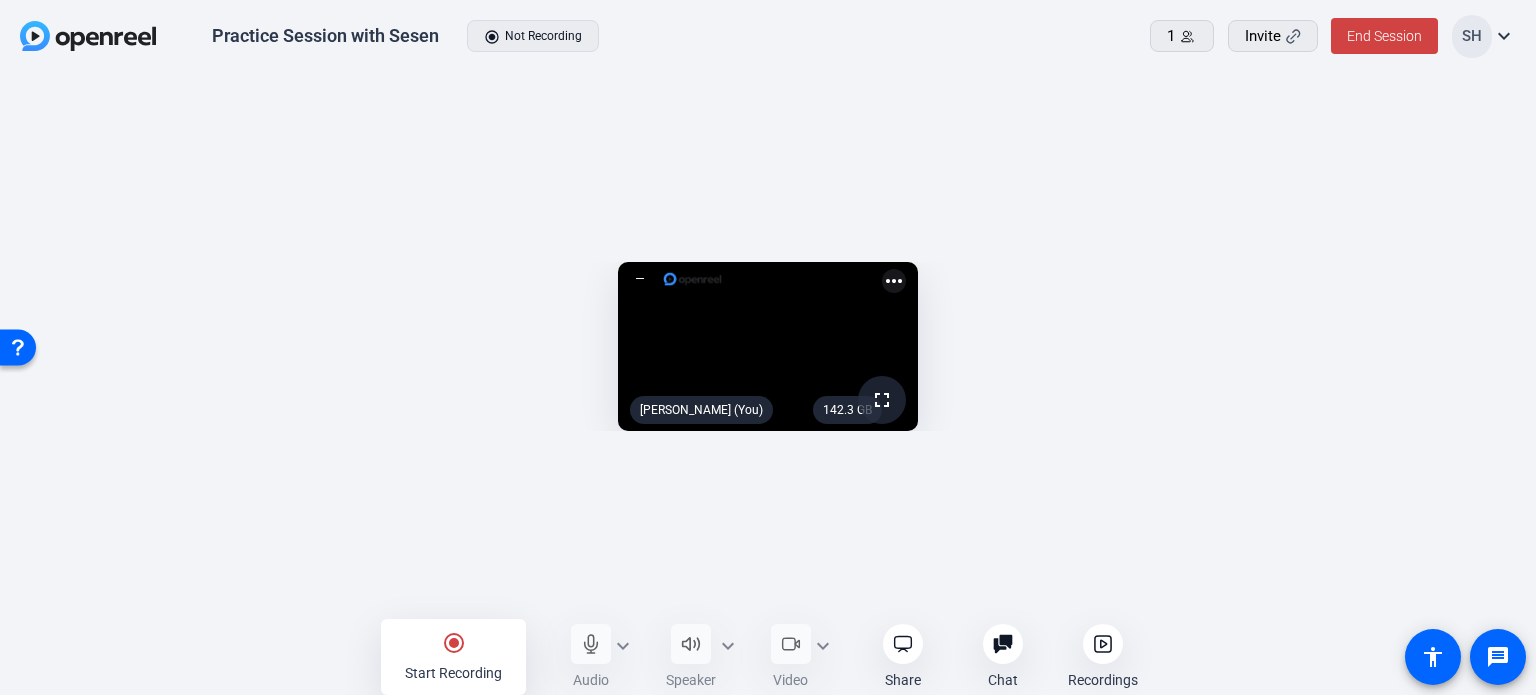 click on "142.3 GB" 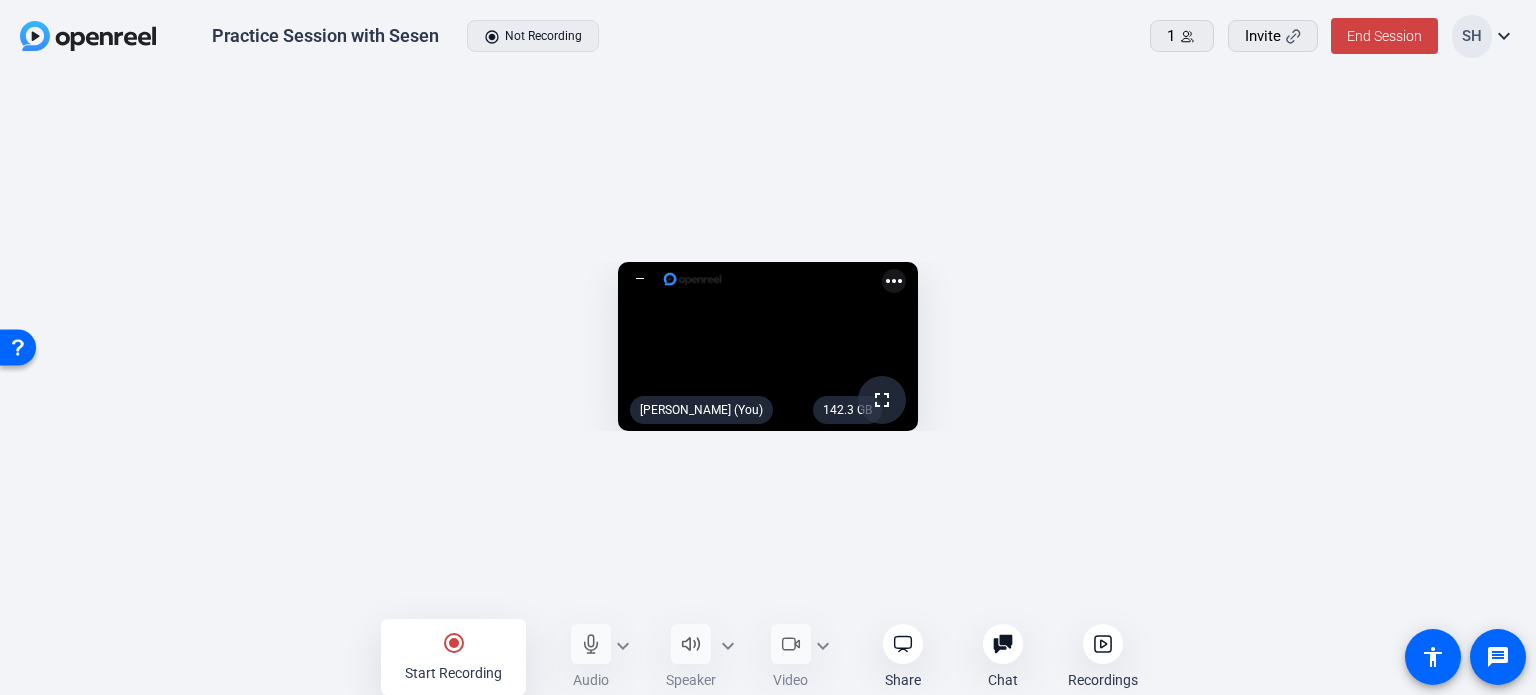 click on "Shelaina Holliday (You)" 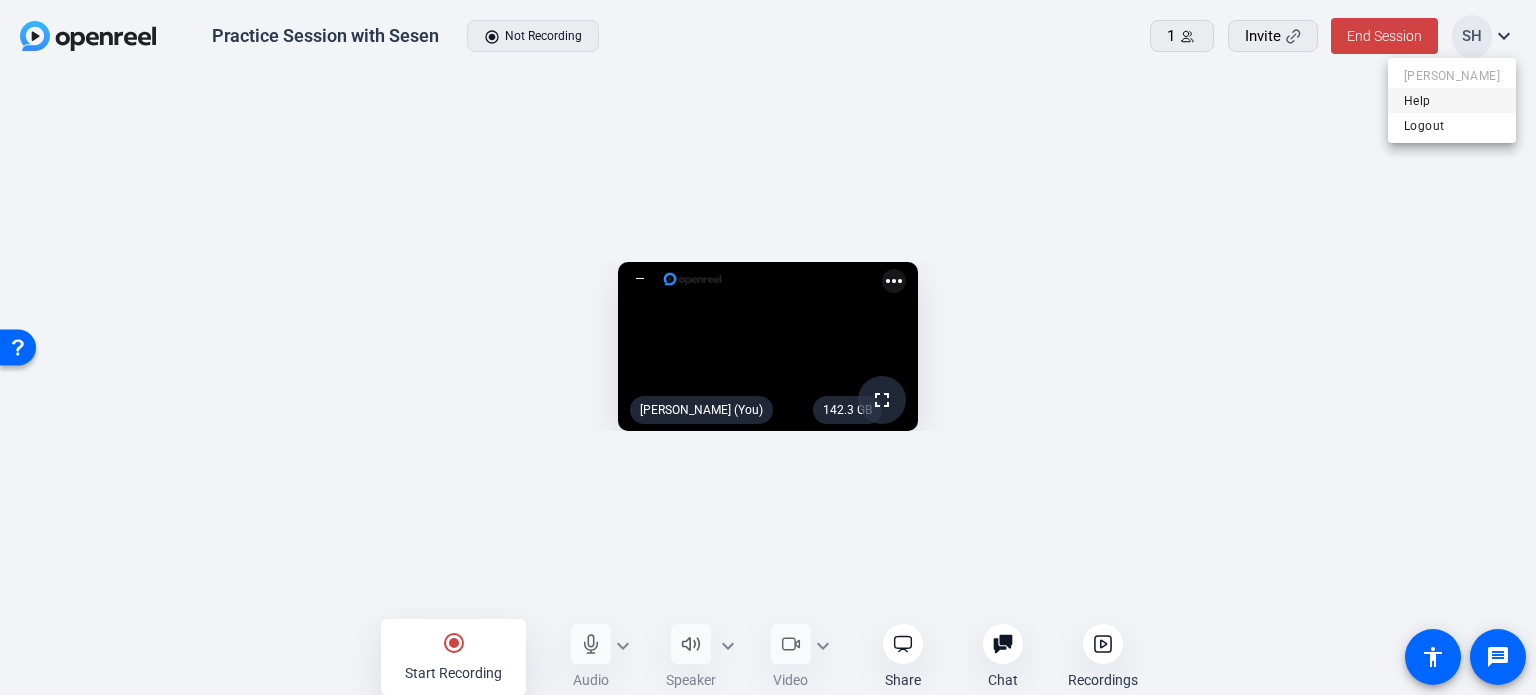 click on "Help" at bounding box center [1452, 100] 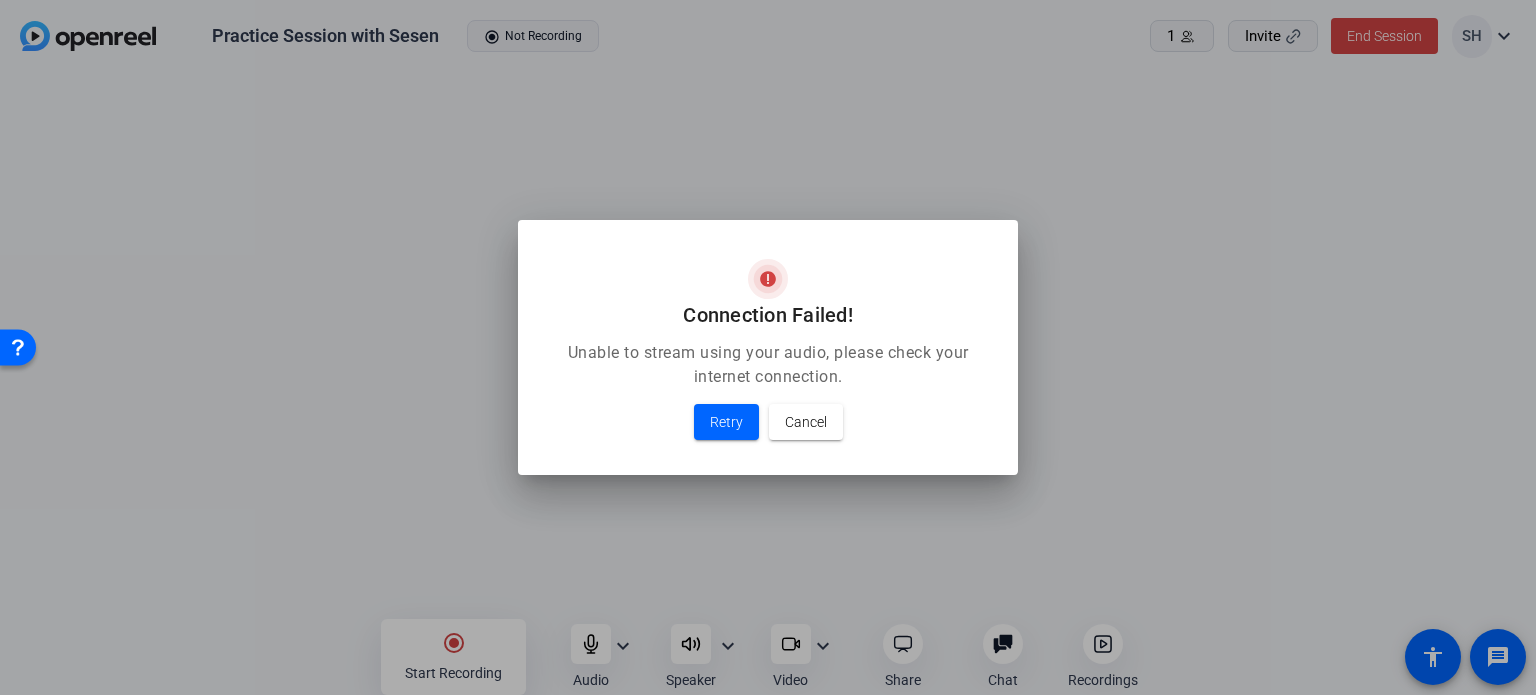 drag, startPoint x: 305, startPoint y: 540, endPoint x: 316, endPoint y: 537, distance: 11.401754 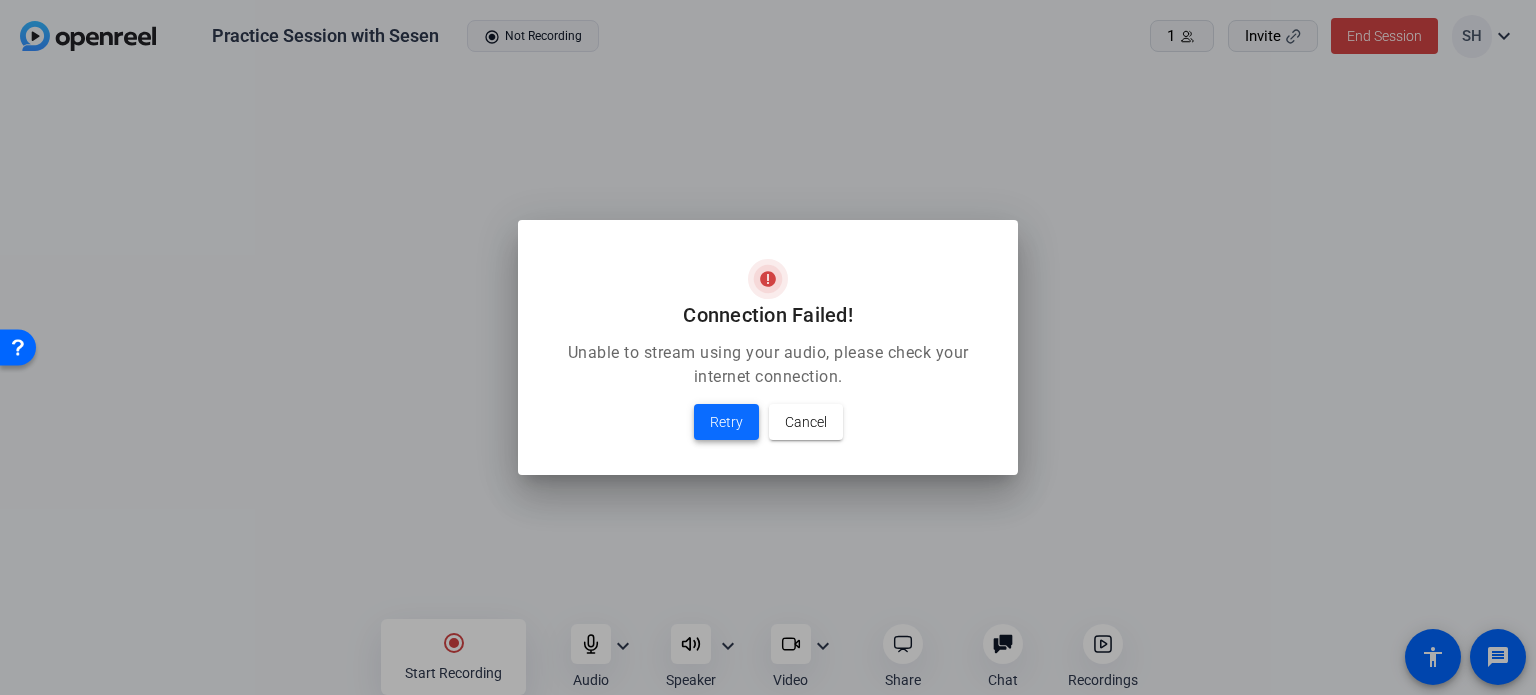click at bounding box center [726, 422] 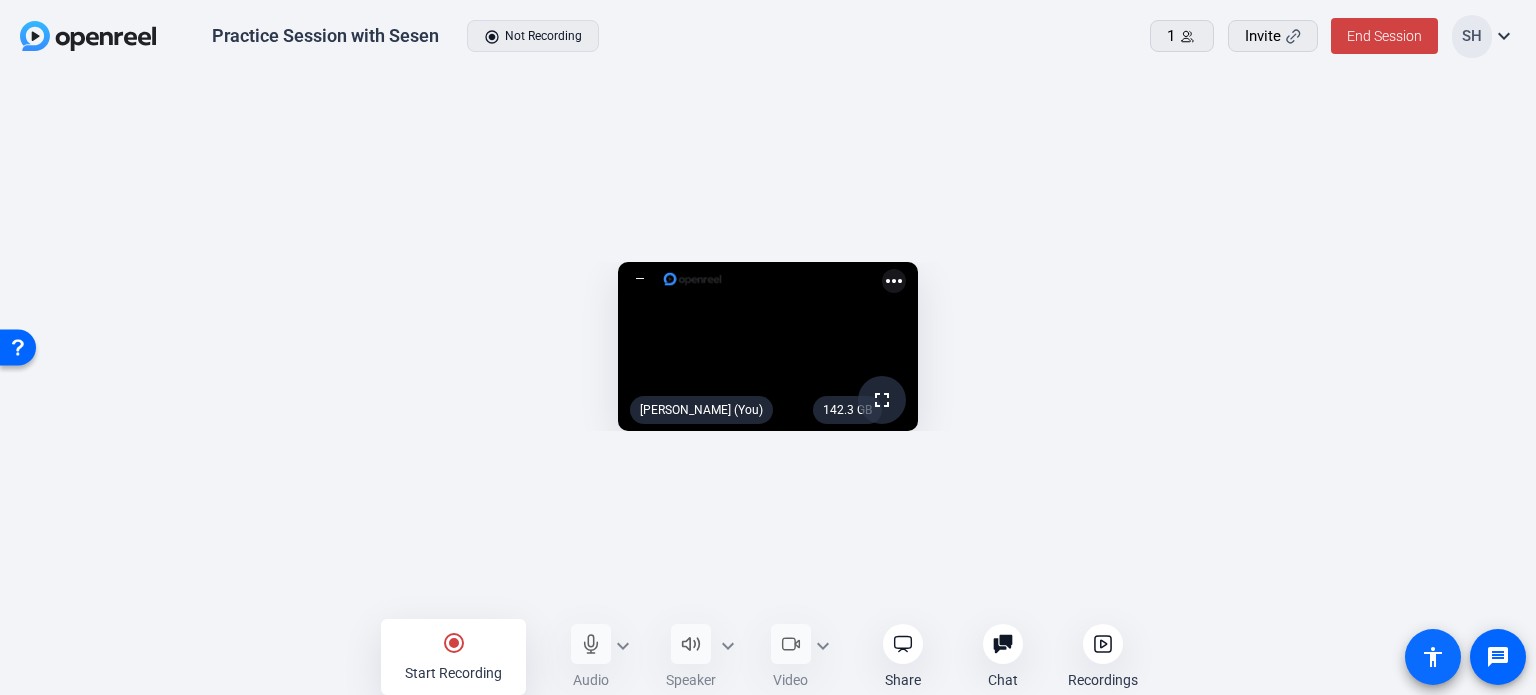 click on "accessibility" 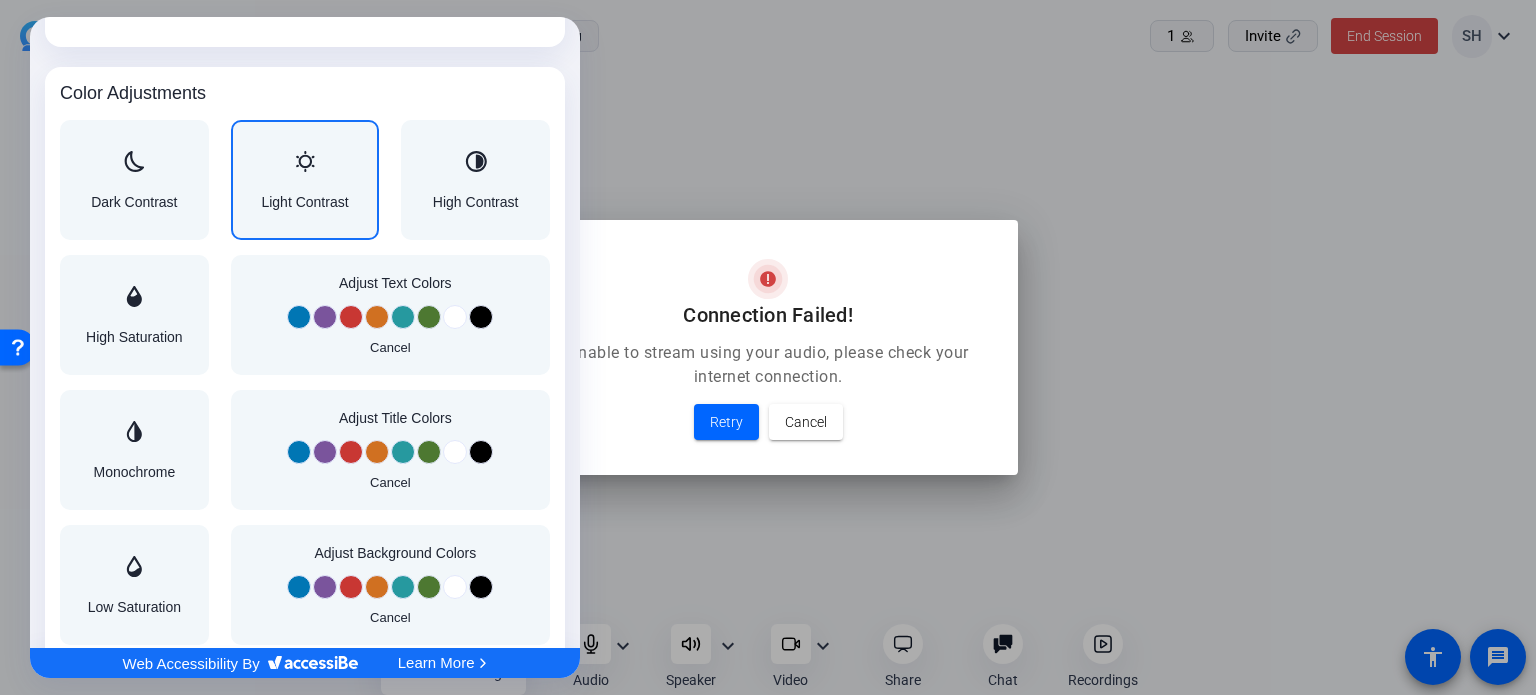 scroll, scrollTop: 1600, scrollLeft: 0, axis: vertical 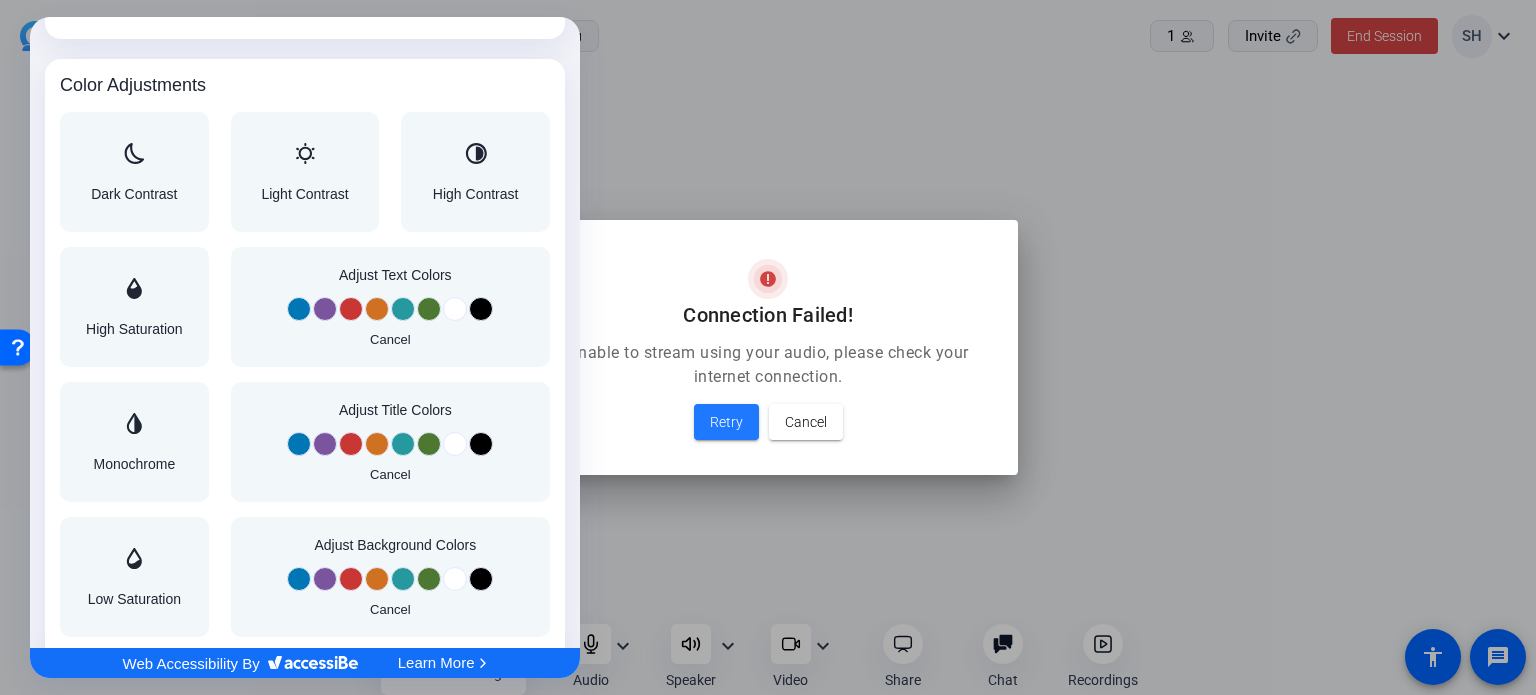 click 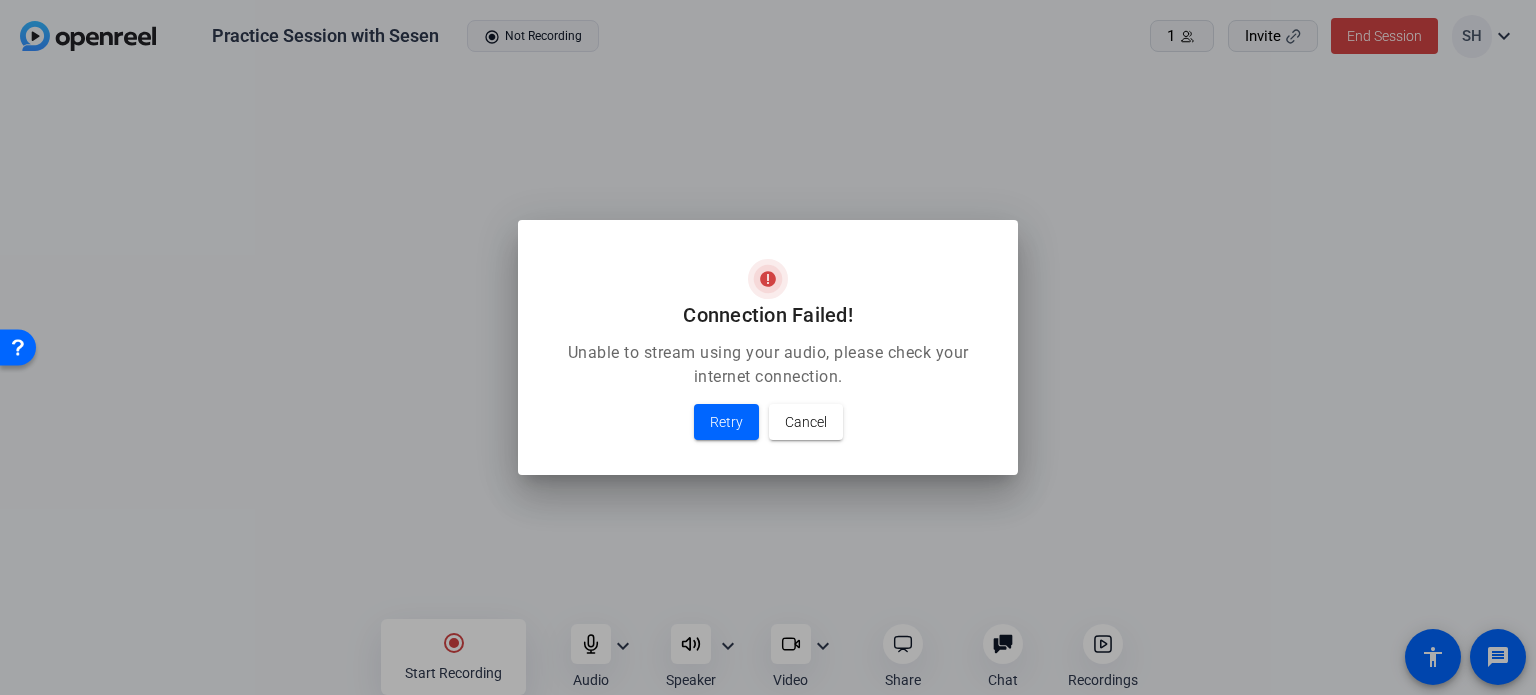 scroll, scrollTop: 0, scrollLeft: 0, axis: both 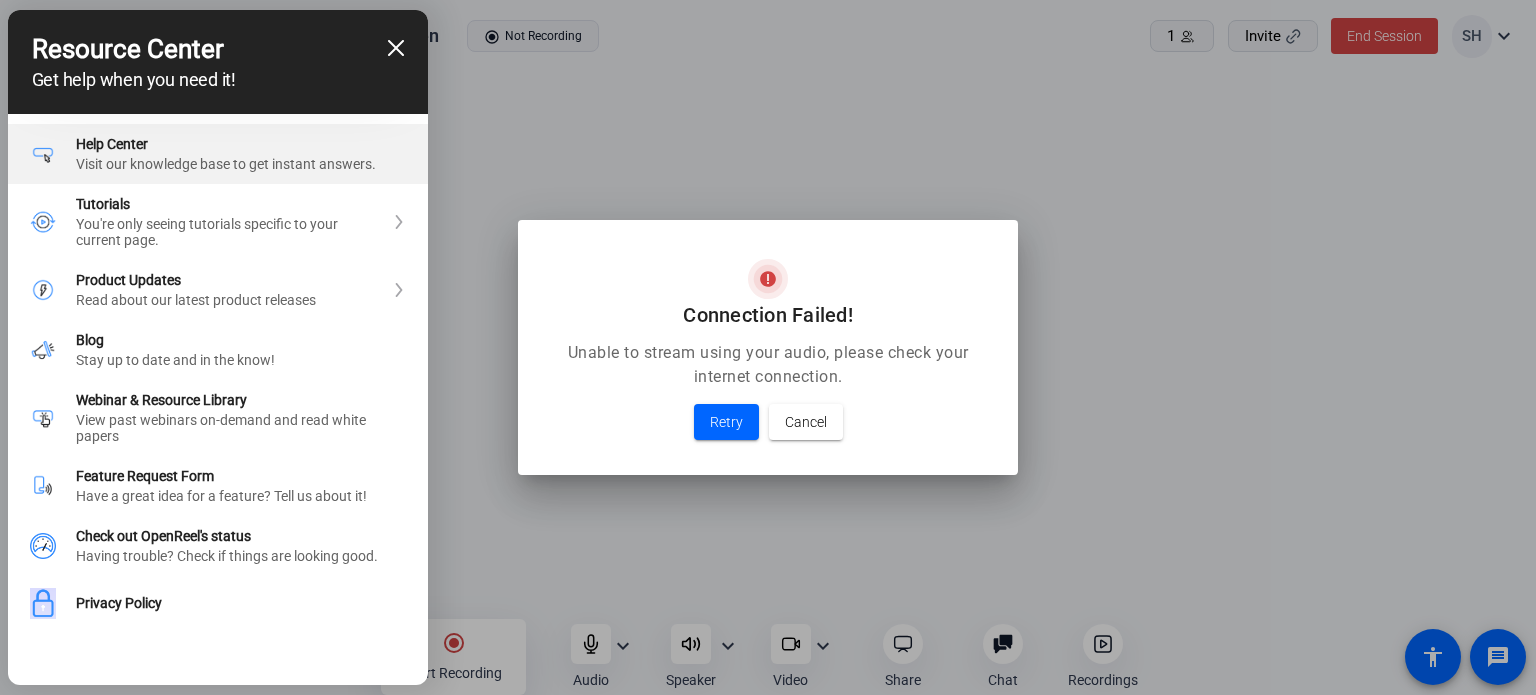 click on "Visit our knowledge base to get instant answers." at bounding box center (241, 164) 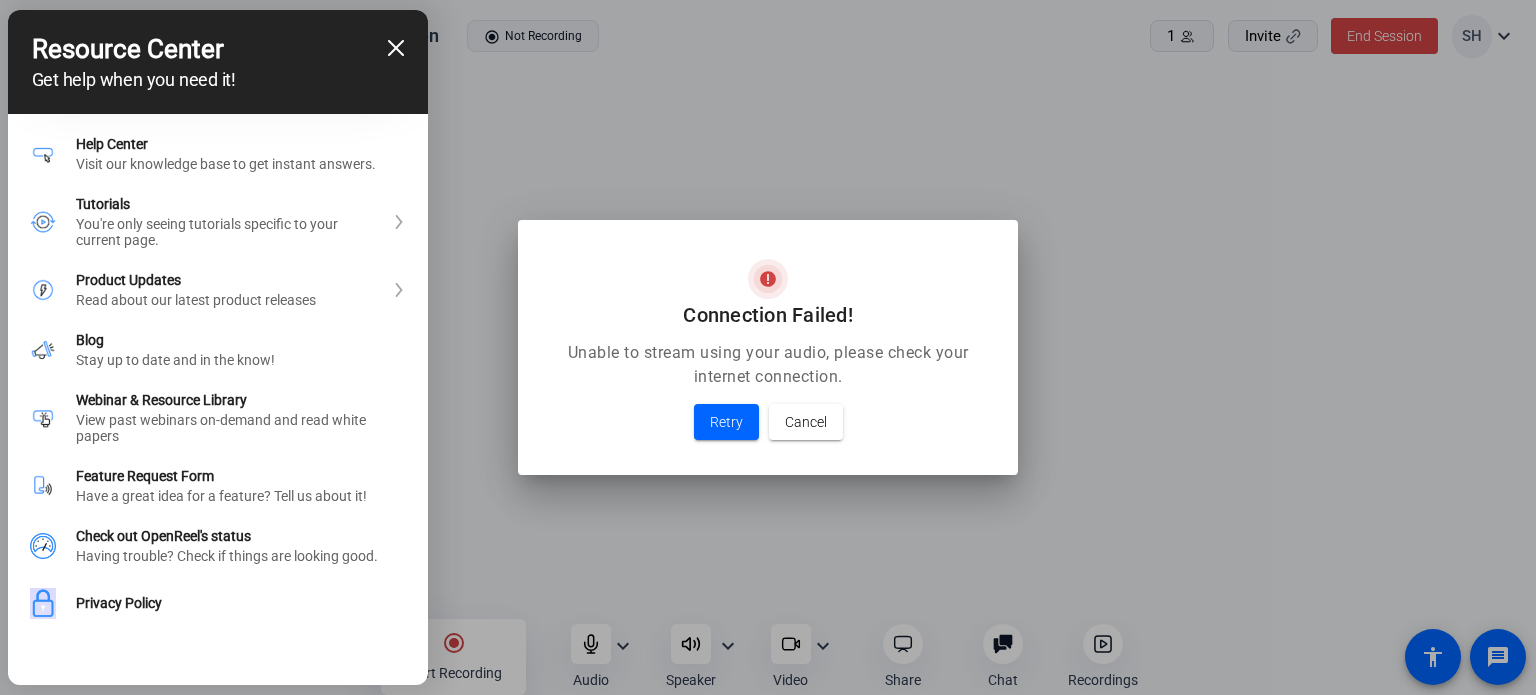 click at bounding box center [768, 347] 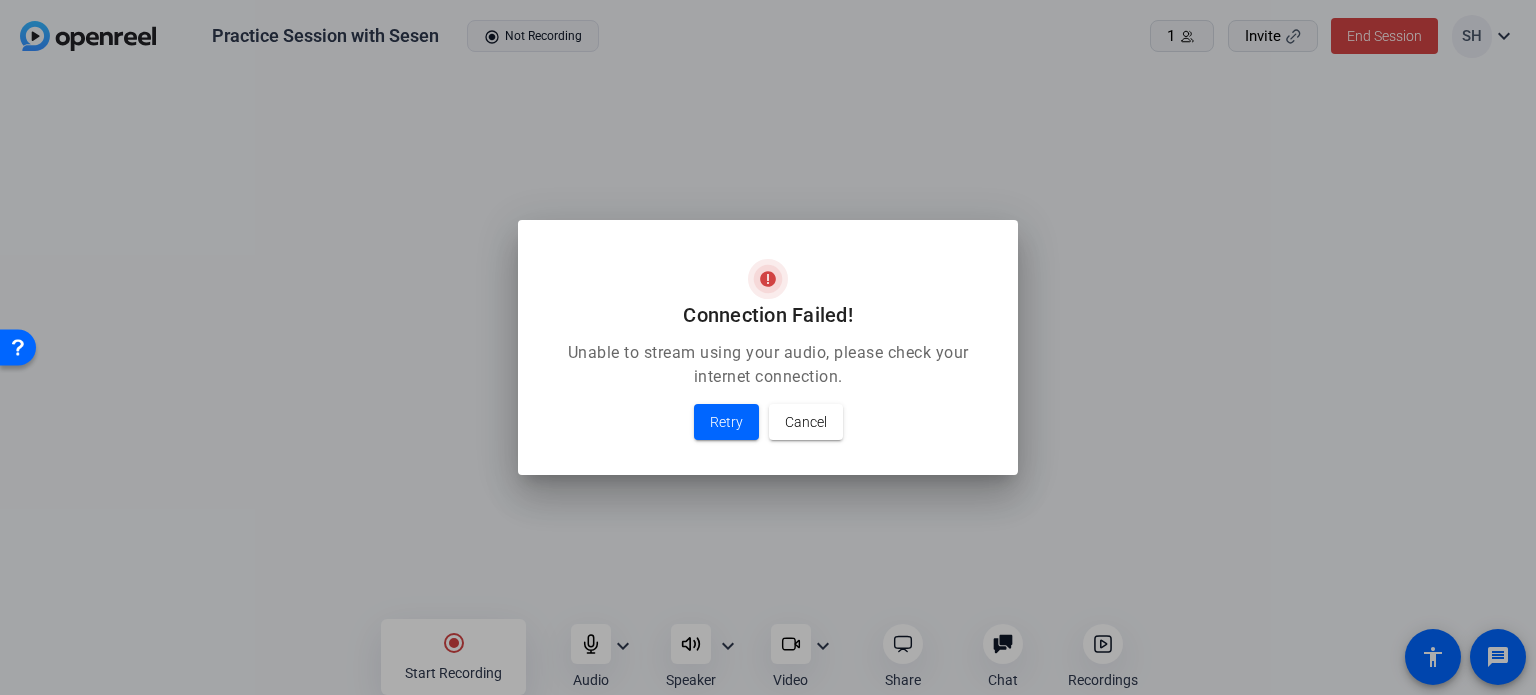click at bounding box center [768, 347] 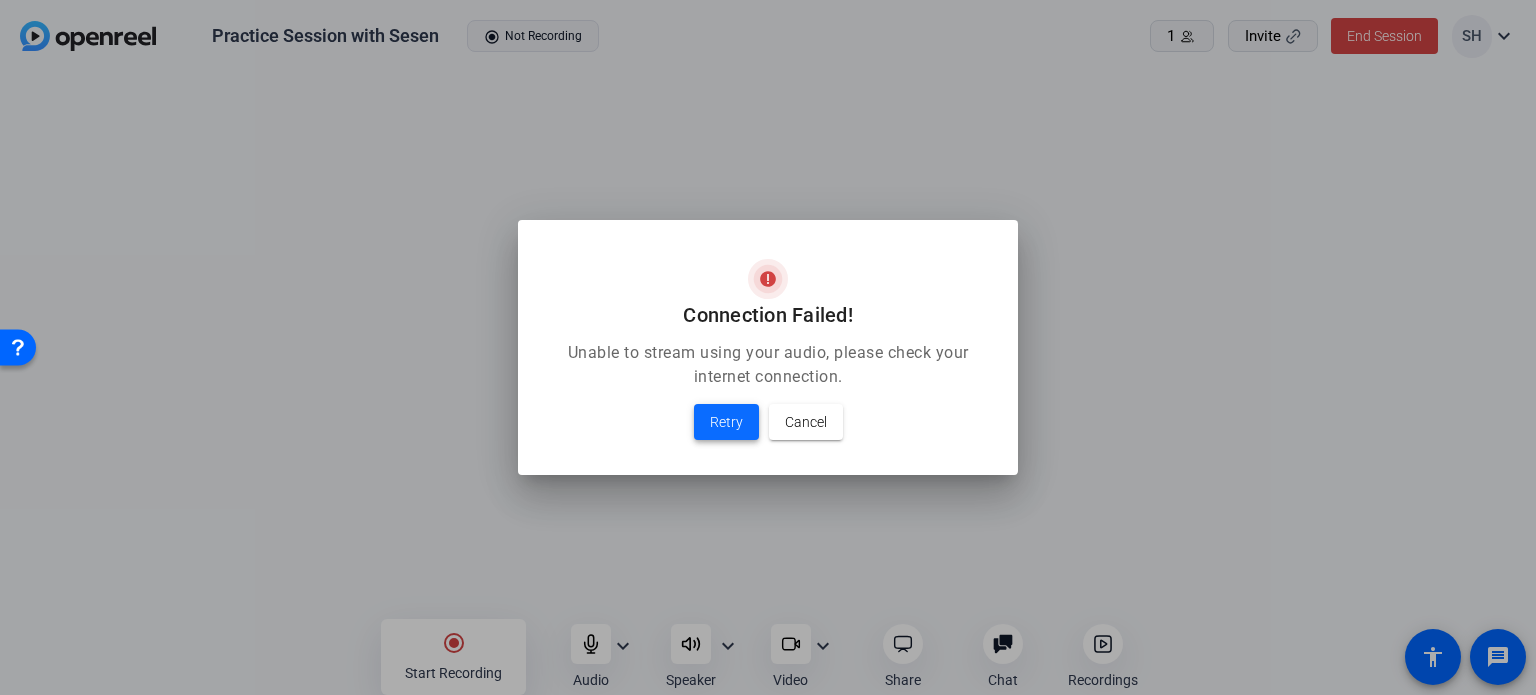 click on "Retry" at bounding box center [726, 422] 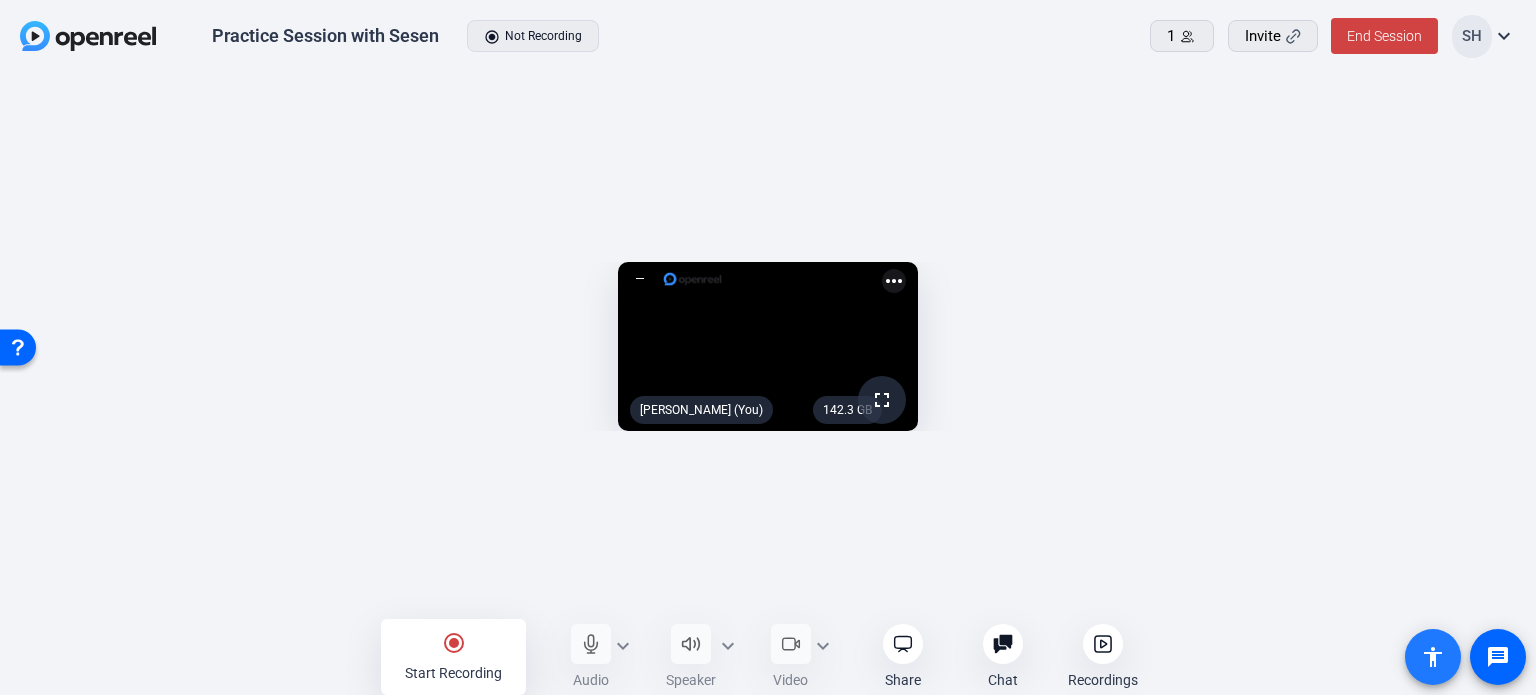 click on "142.3 GB" 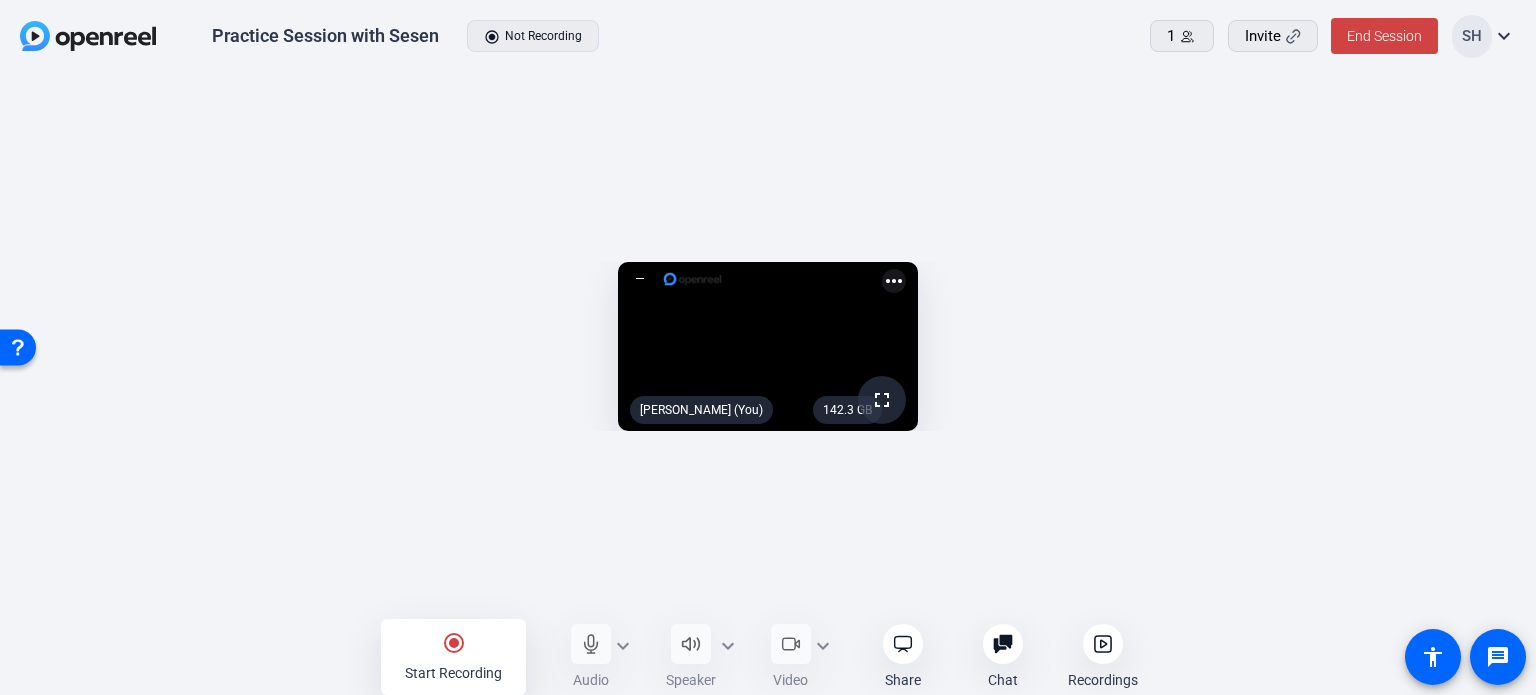 click on "more_horiz" 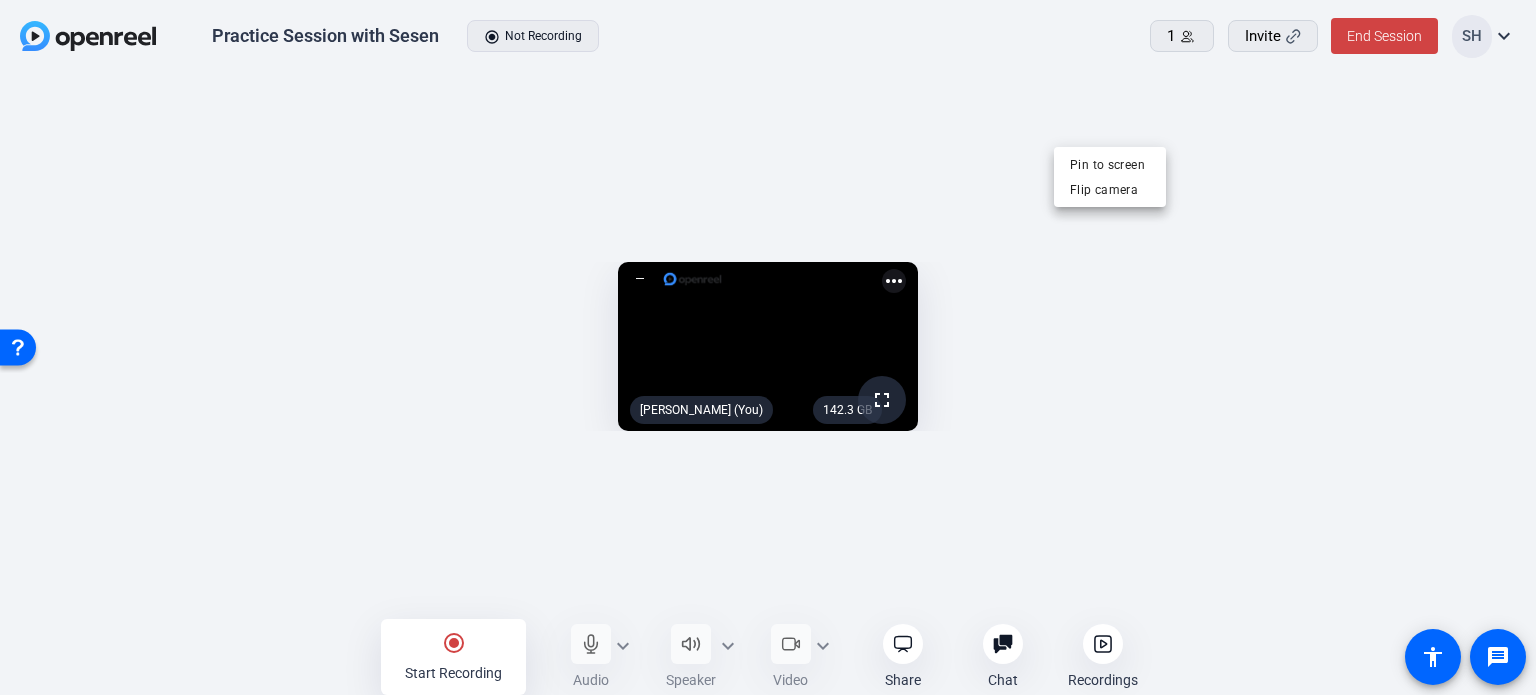 click at bounding box center (768, 347) 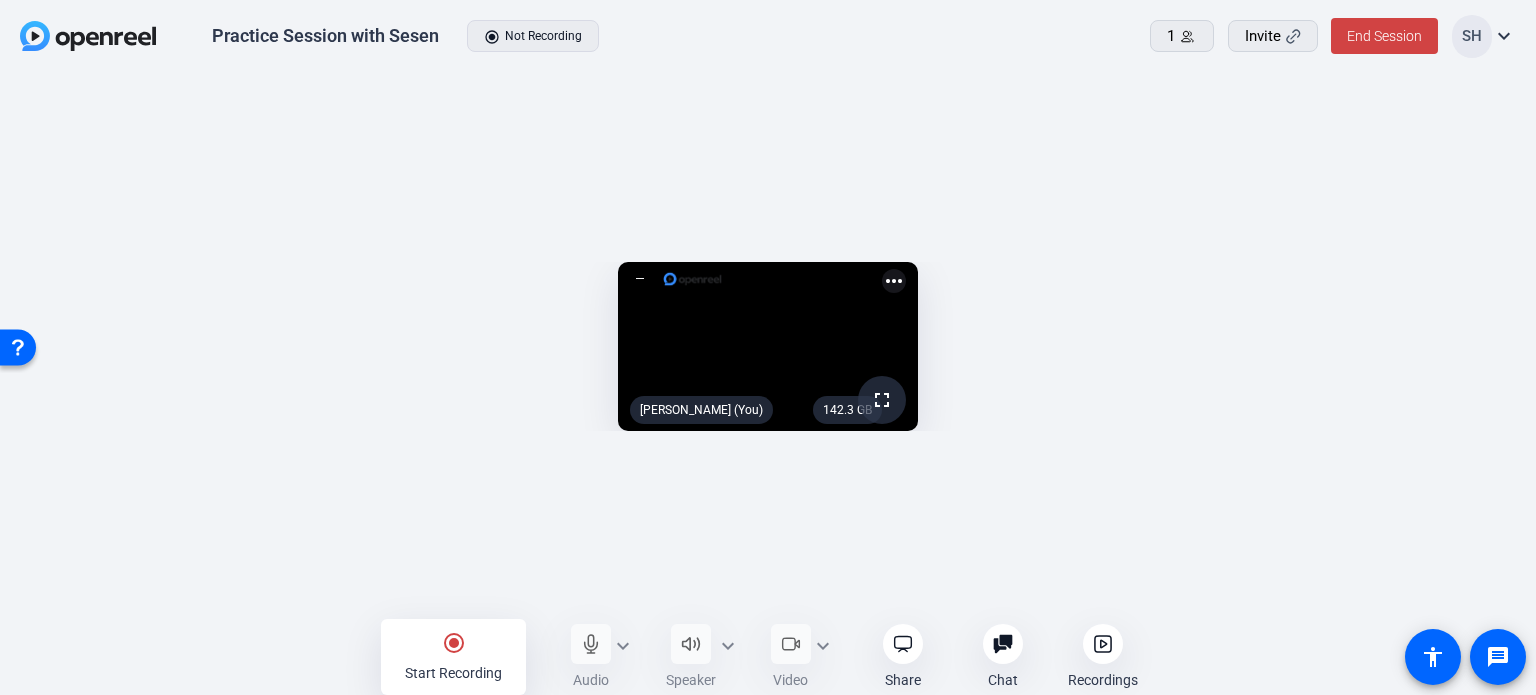 click 